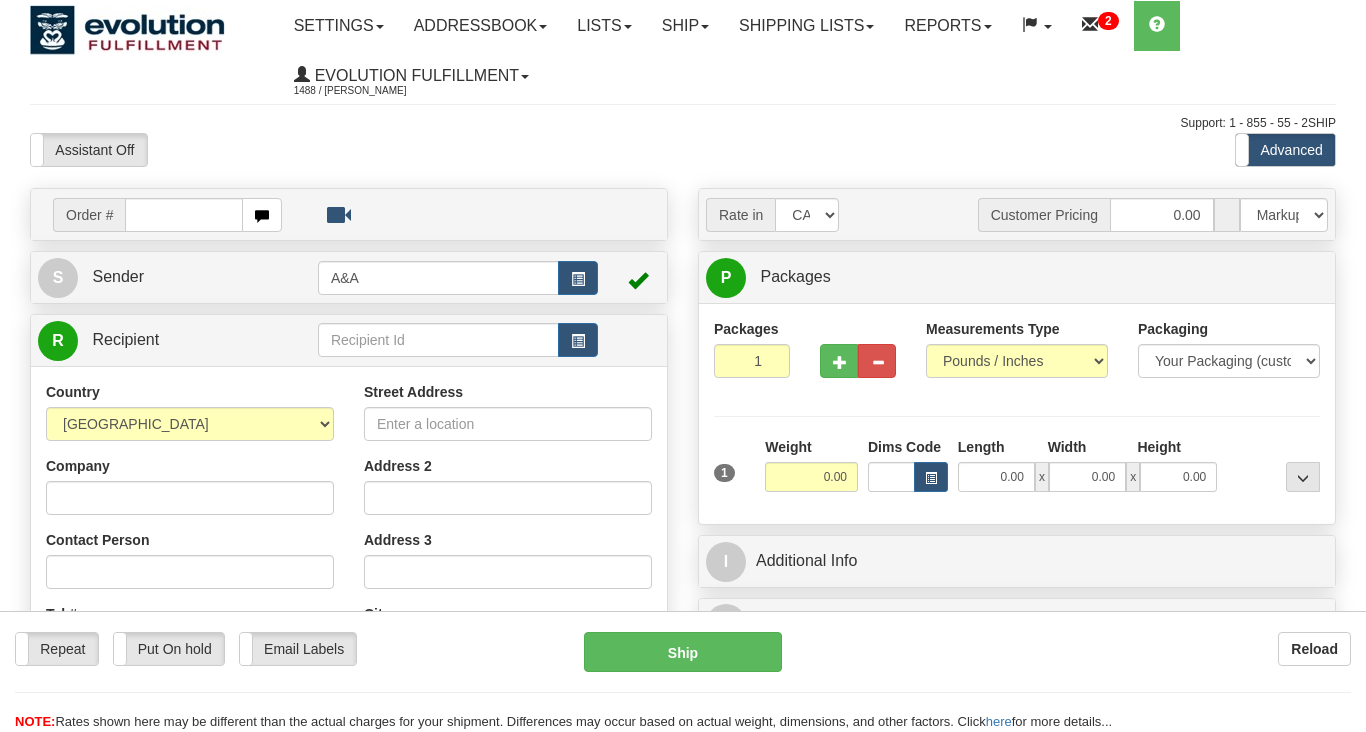 scroll, scrollTop: 0, scrollLeft: 0, axis: both 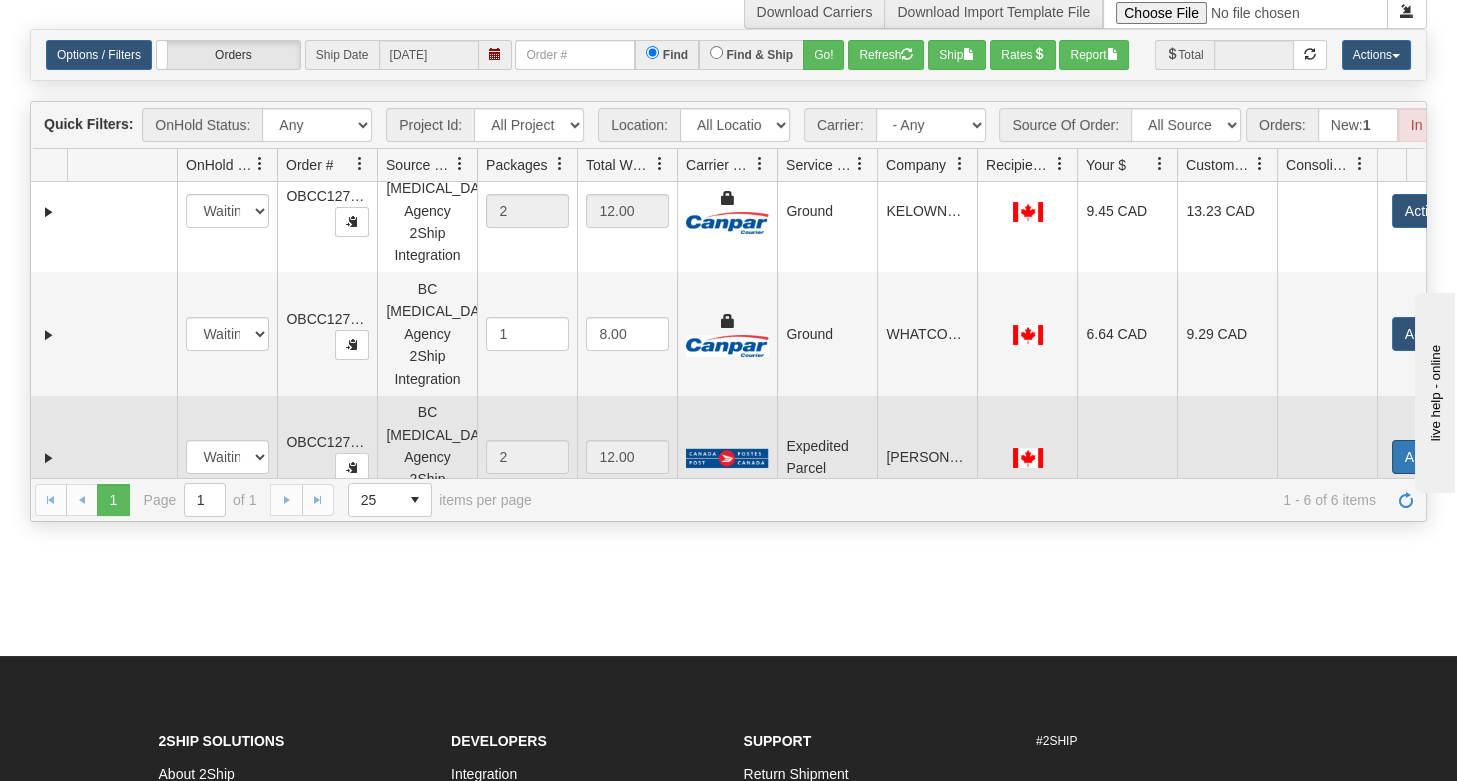 click on "Actions                    Open            Refresh Rates             Rate All Services            Ship            Delete            Edit Items" at bounding box center [1448, 457] 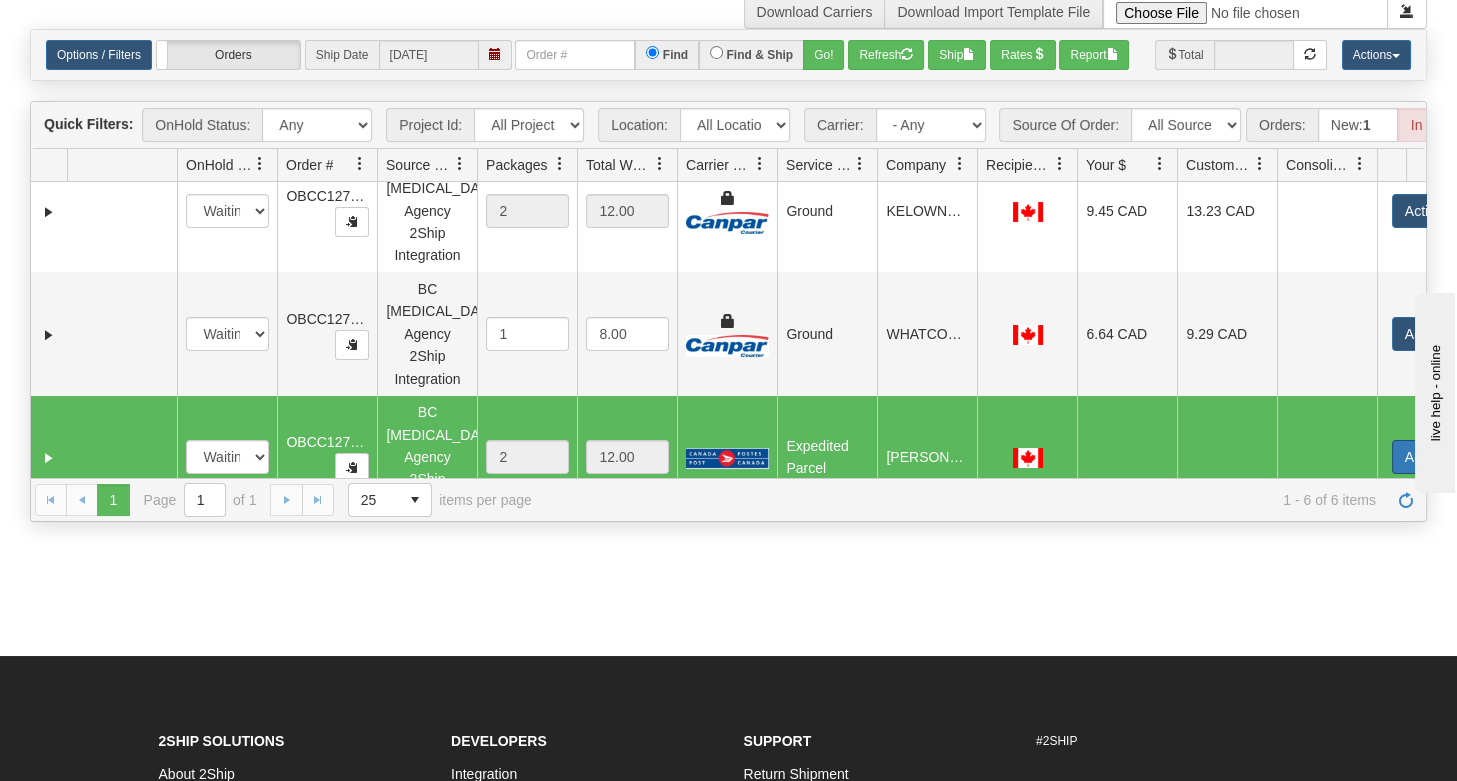 click on "Actions" at bounding box center [1432, 457] 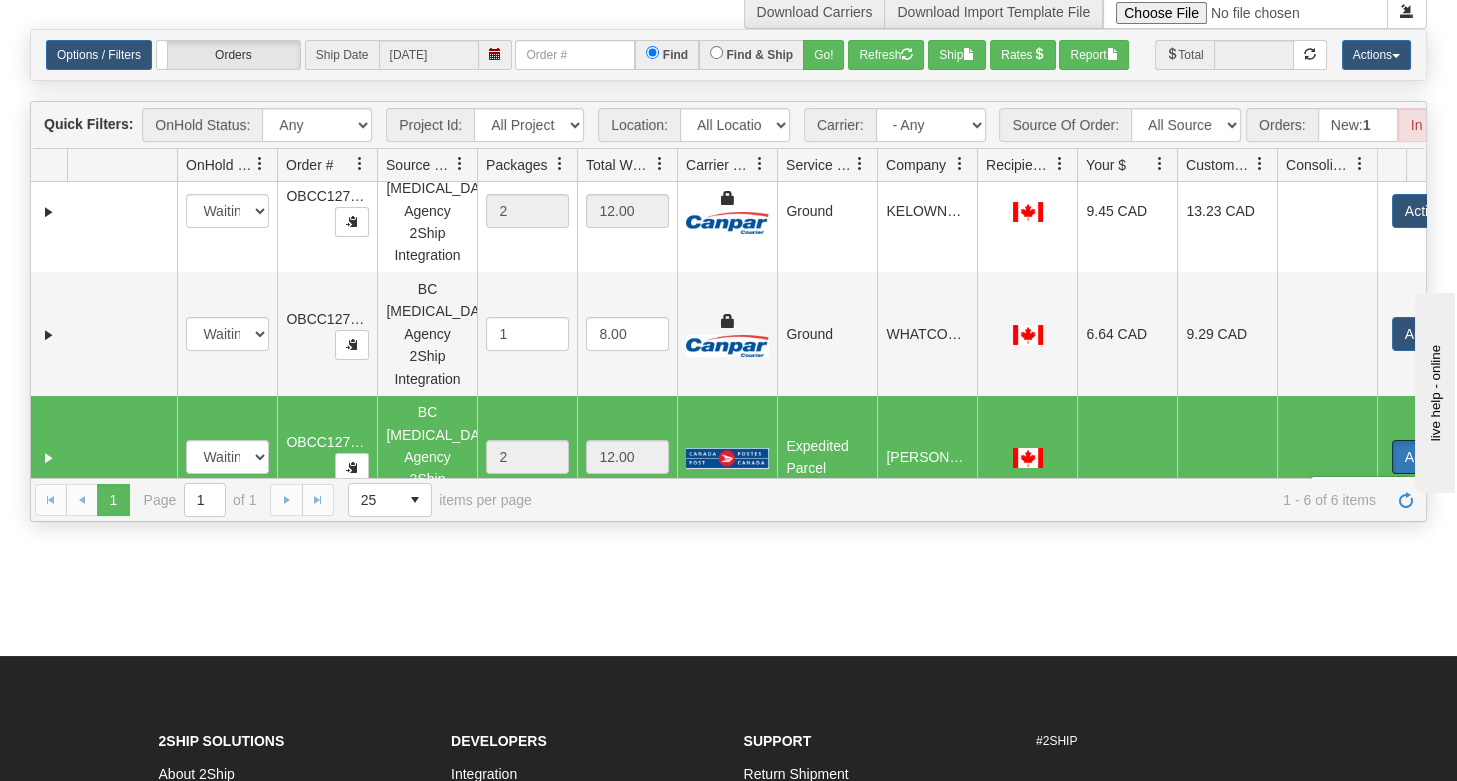 click on "Open" at bounding box center [1355, 495] 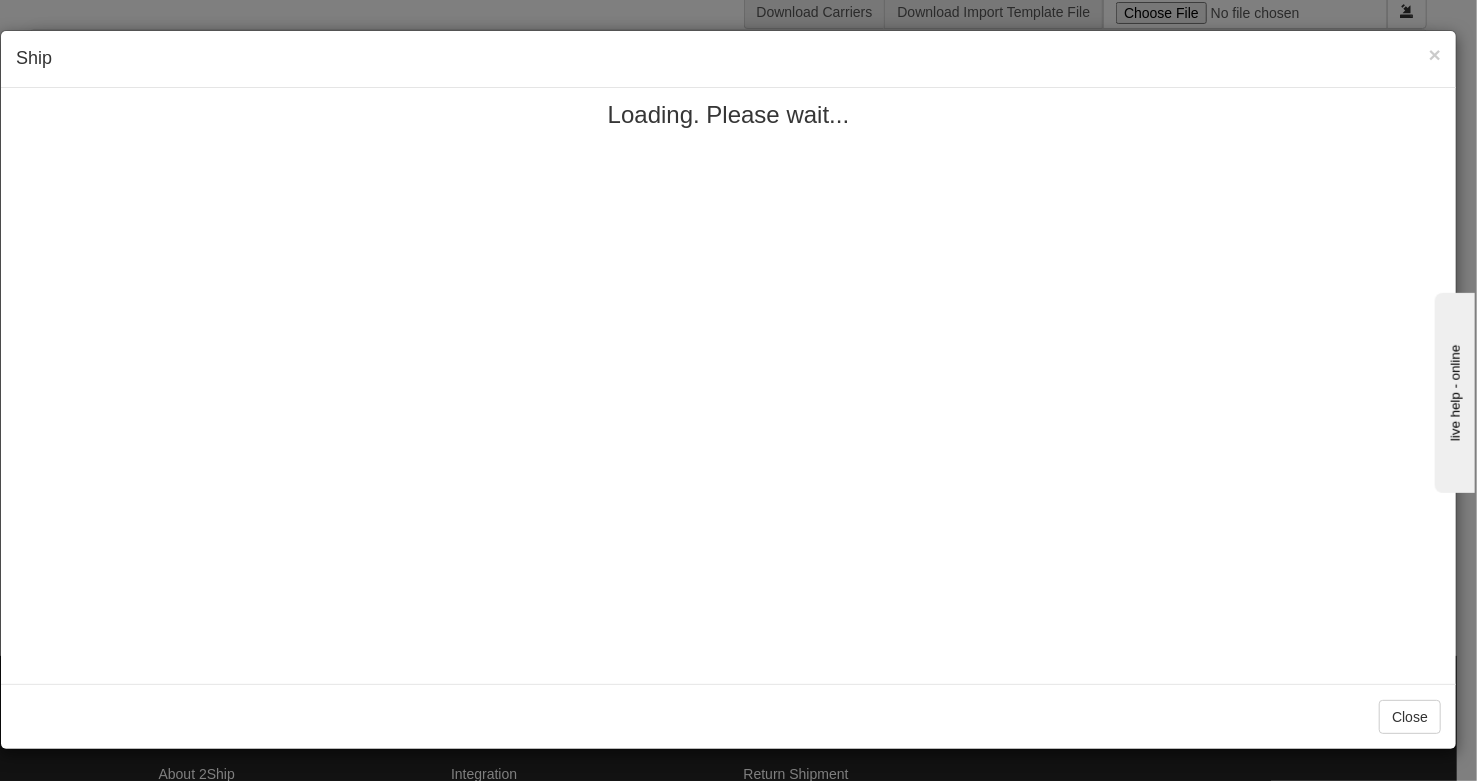 type 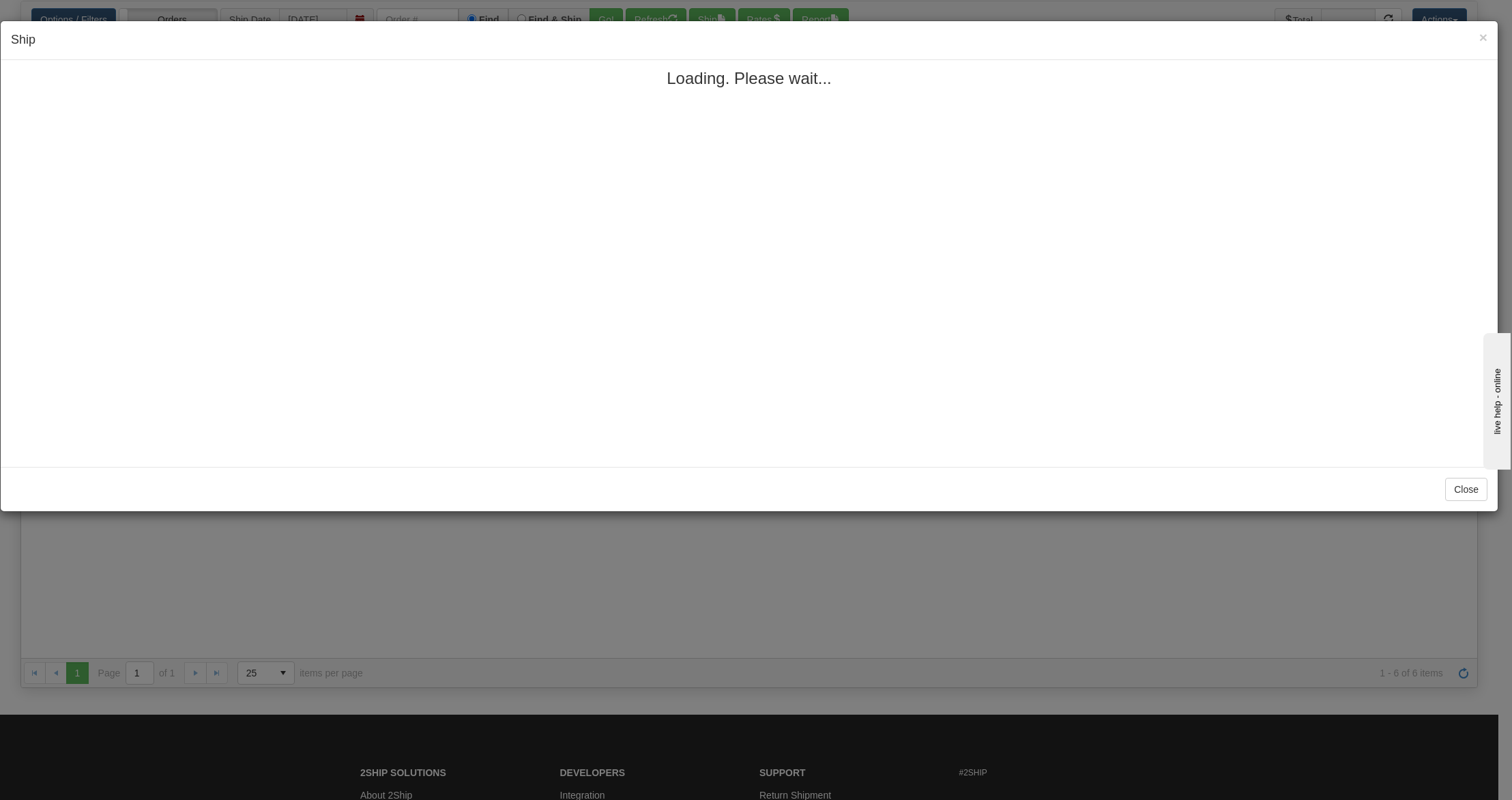 scroll, scrollTop: 0, scrollLeft: 0, axis: both 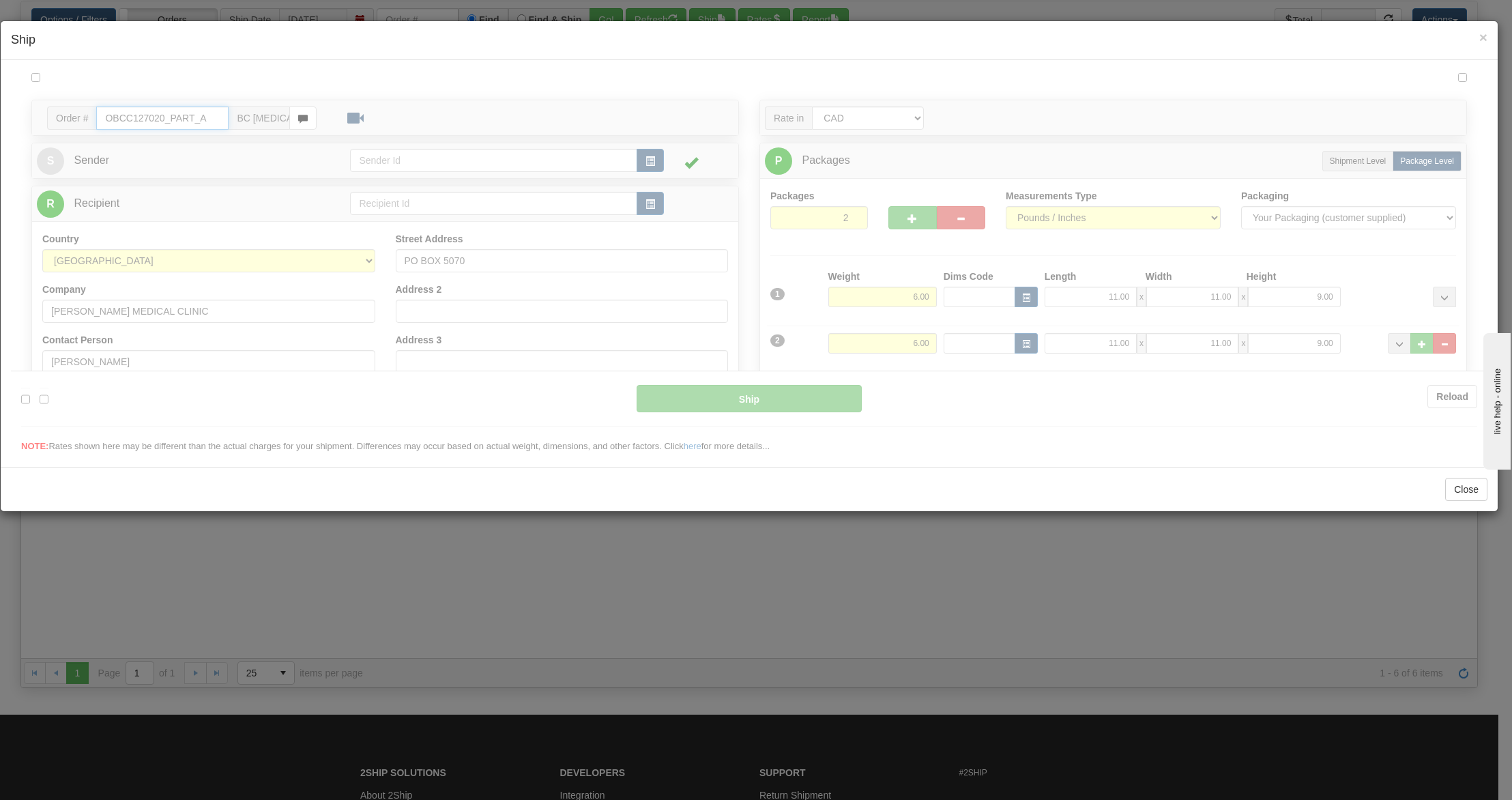 type on "DOM.EP" 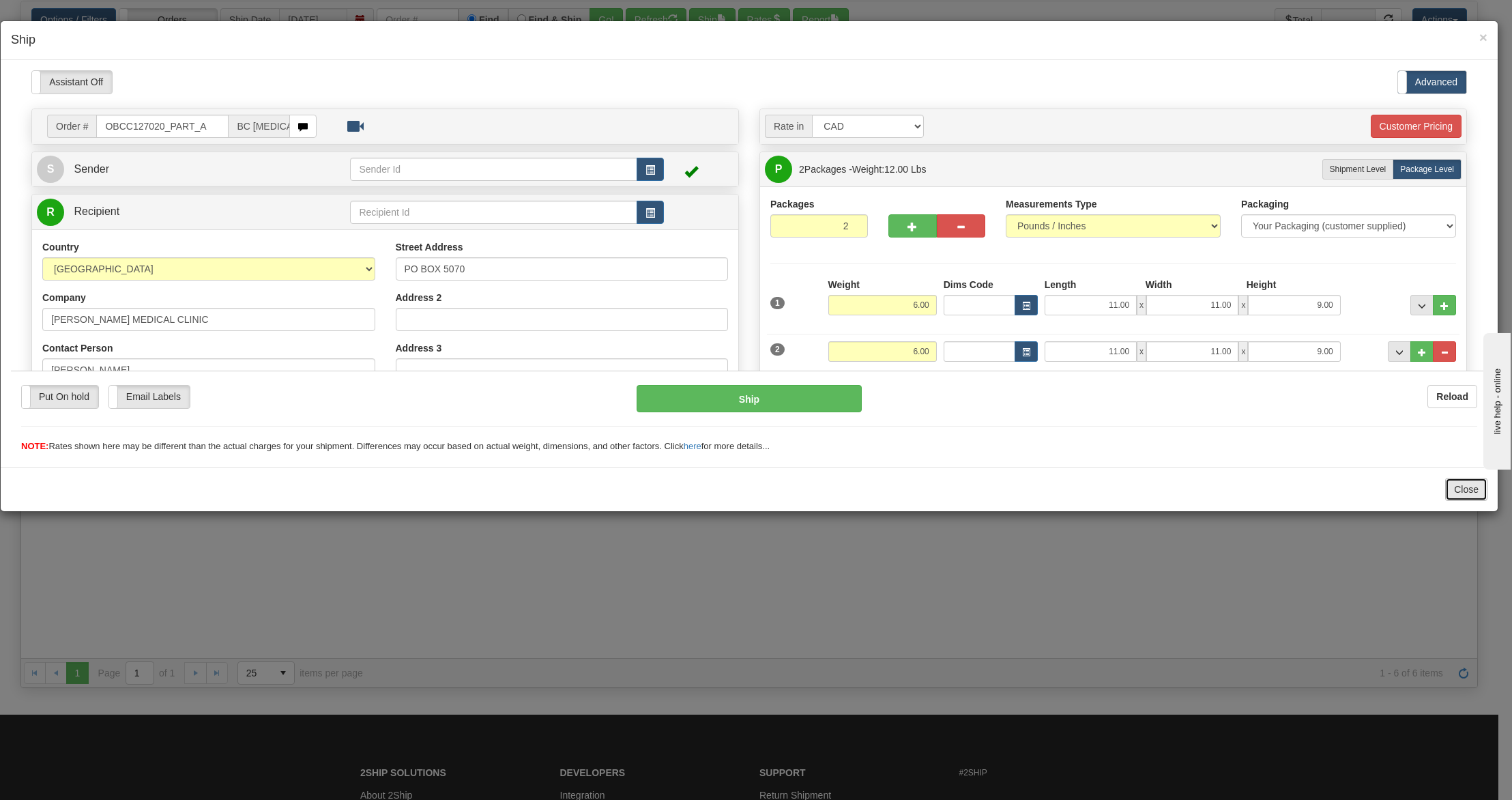 click on "Close" at bounding box center (1466, 489) 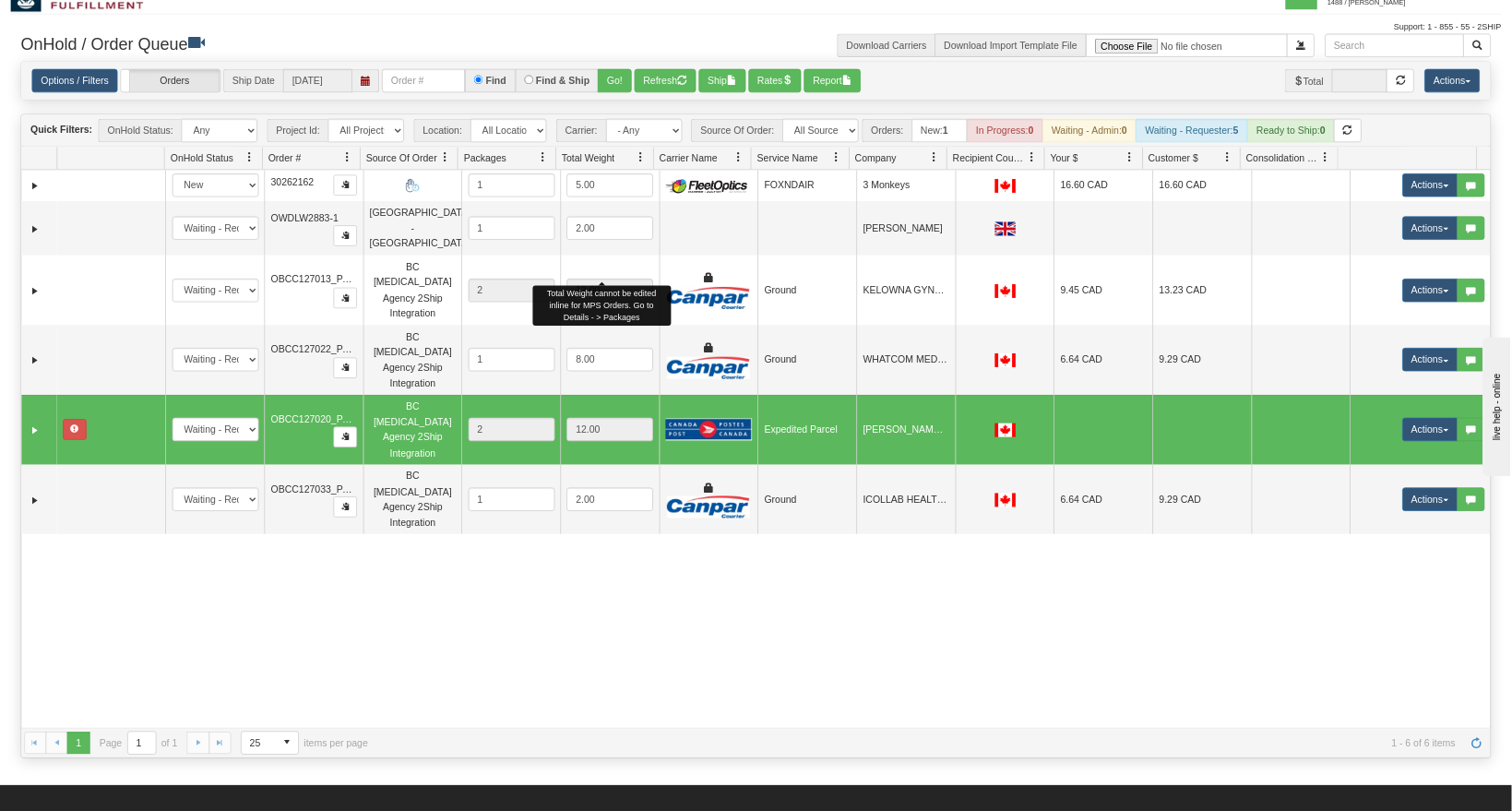 scroll, scrollTop: 0, scrollLeft: 0, axis: both 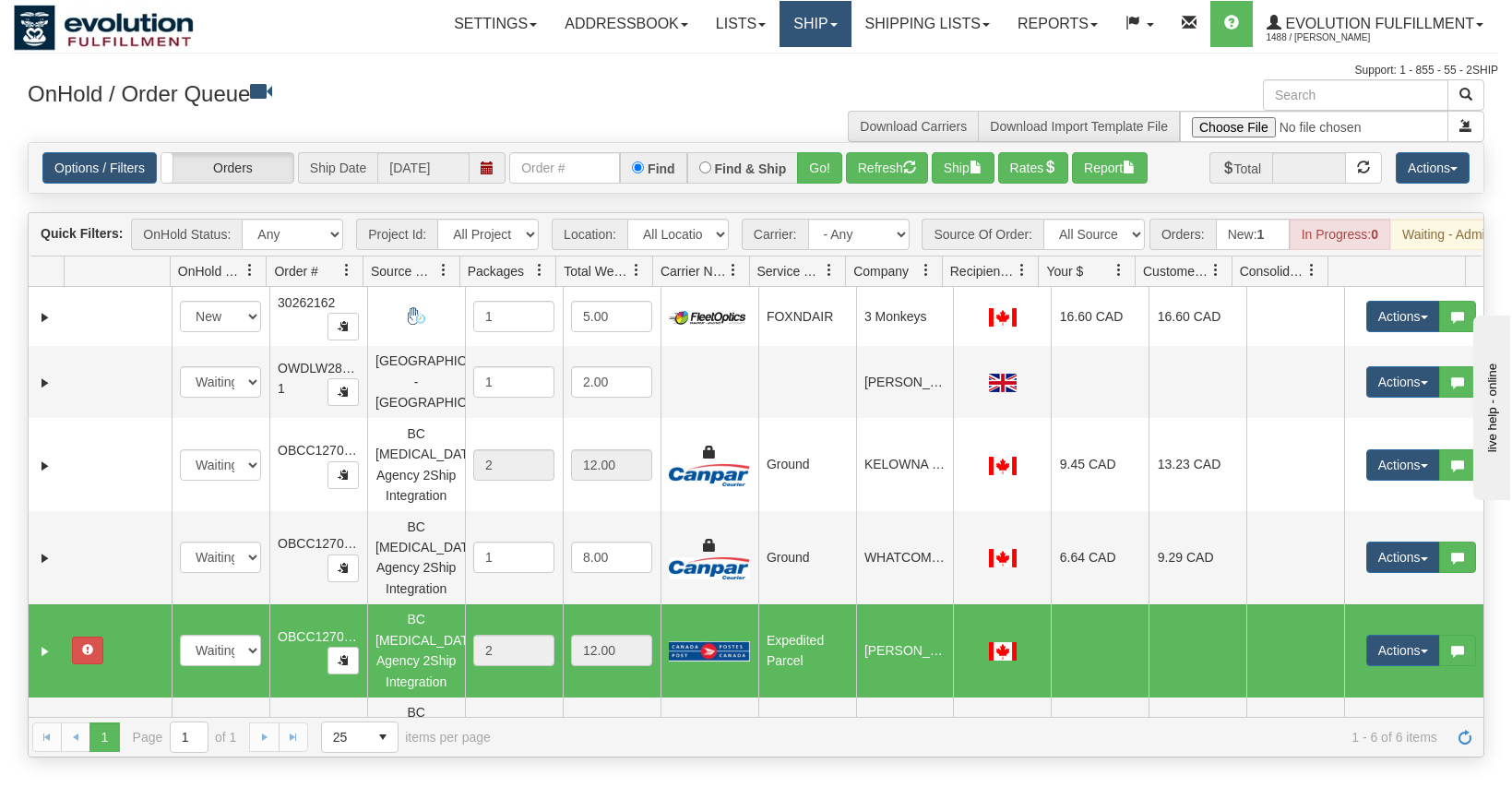 click on "Ship" at bounding box center (815, 24) 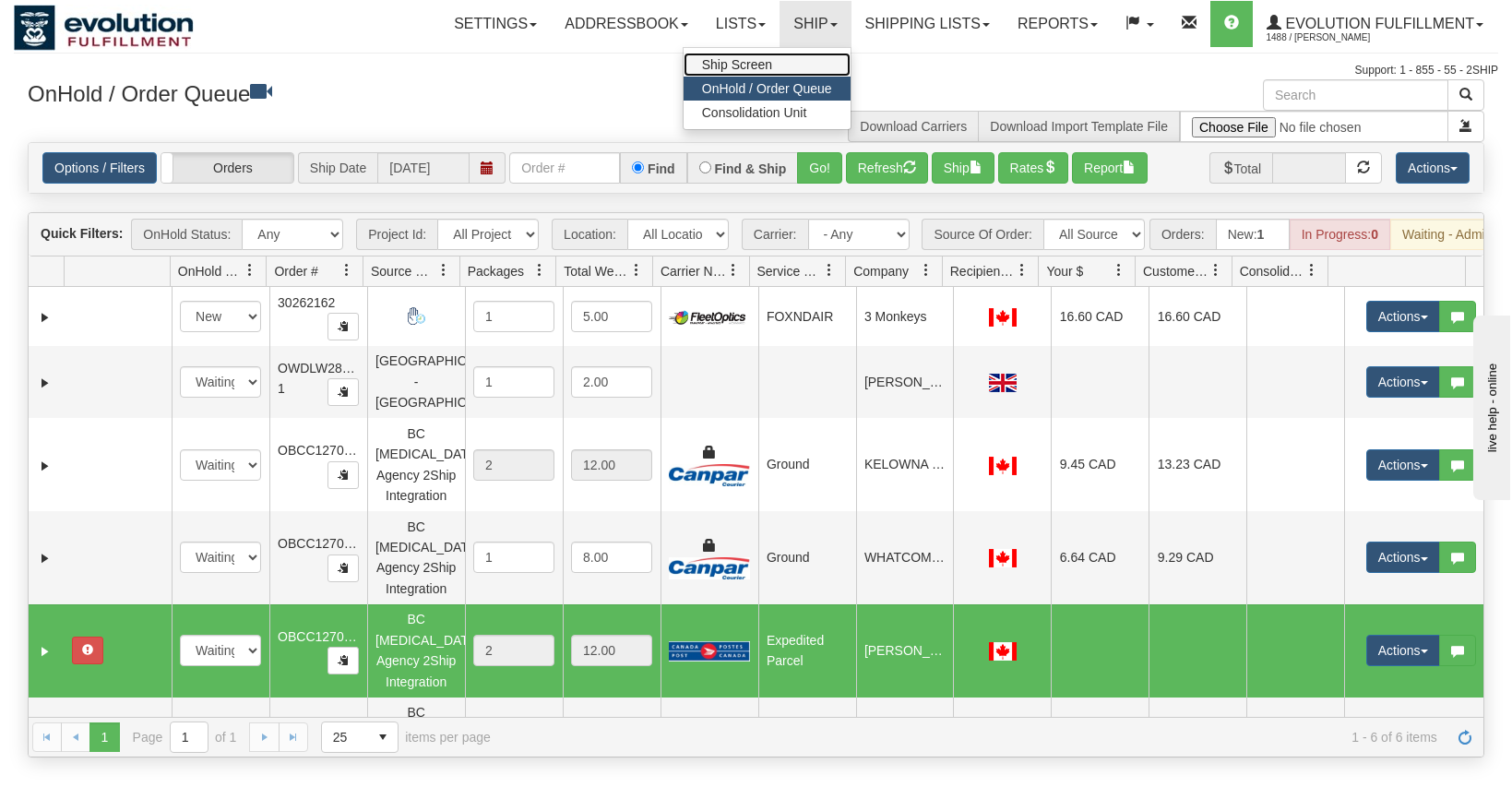 click on "Ship Screen" at bounding box center [767, 65] 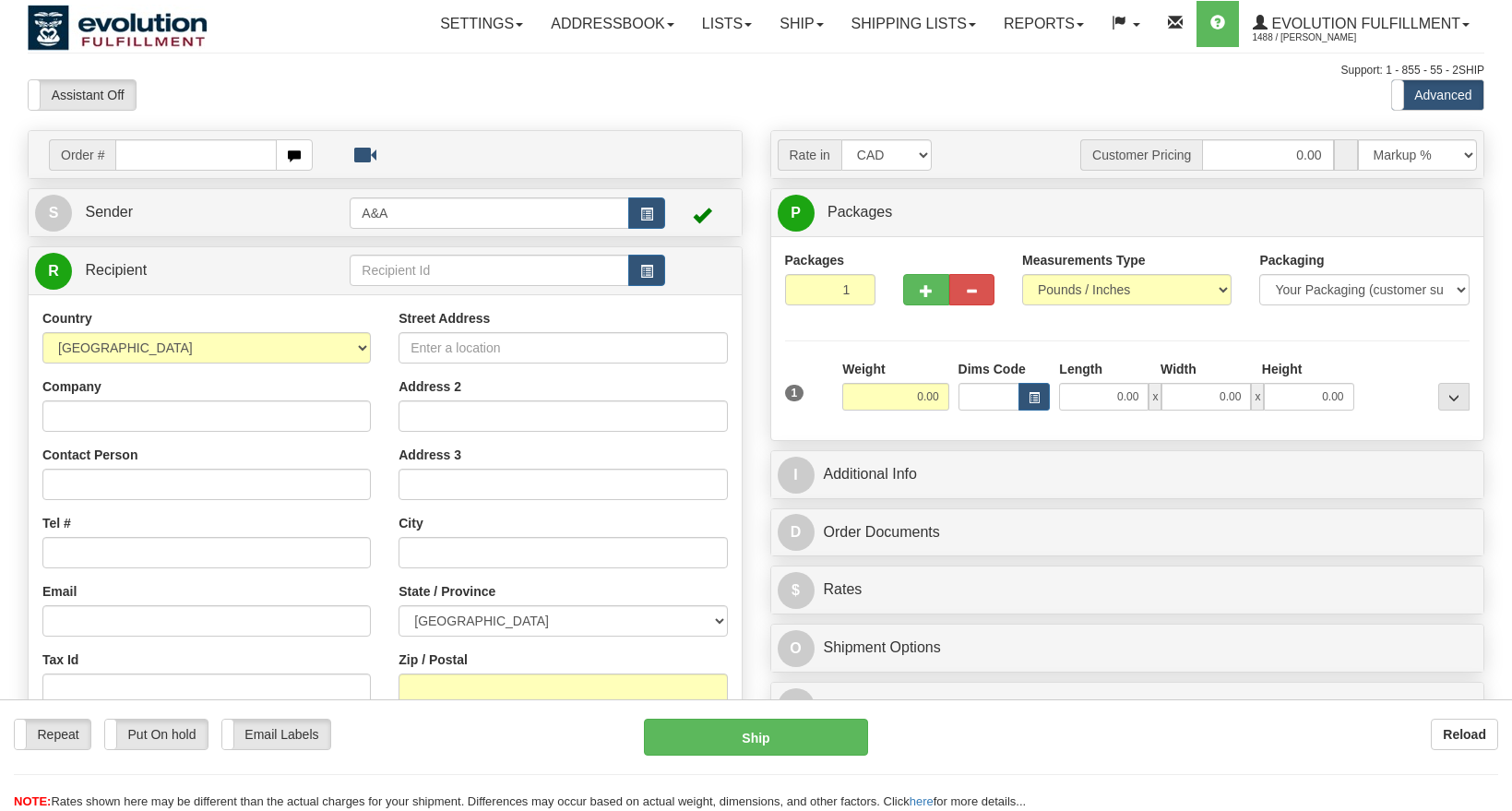 click at bounding box center [647, 213] 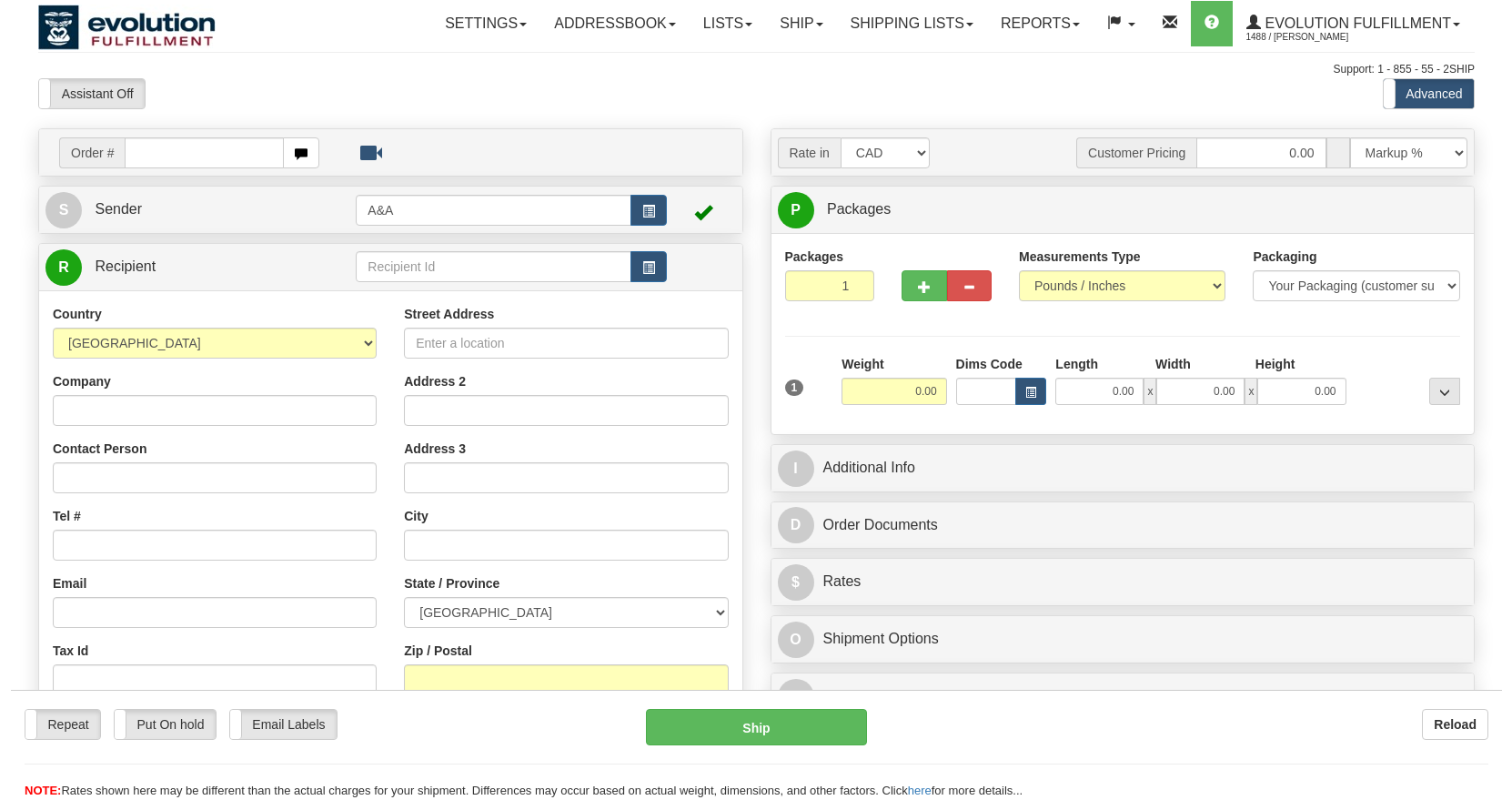 scroll, scrollTop: 0, scrollLeft: 0, axis: both 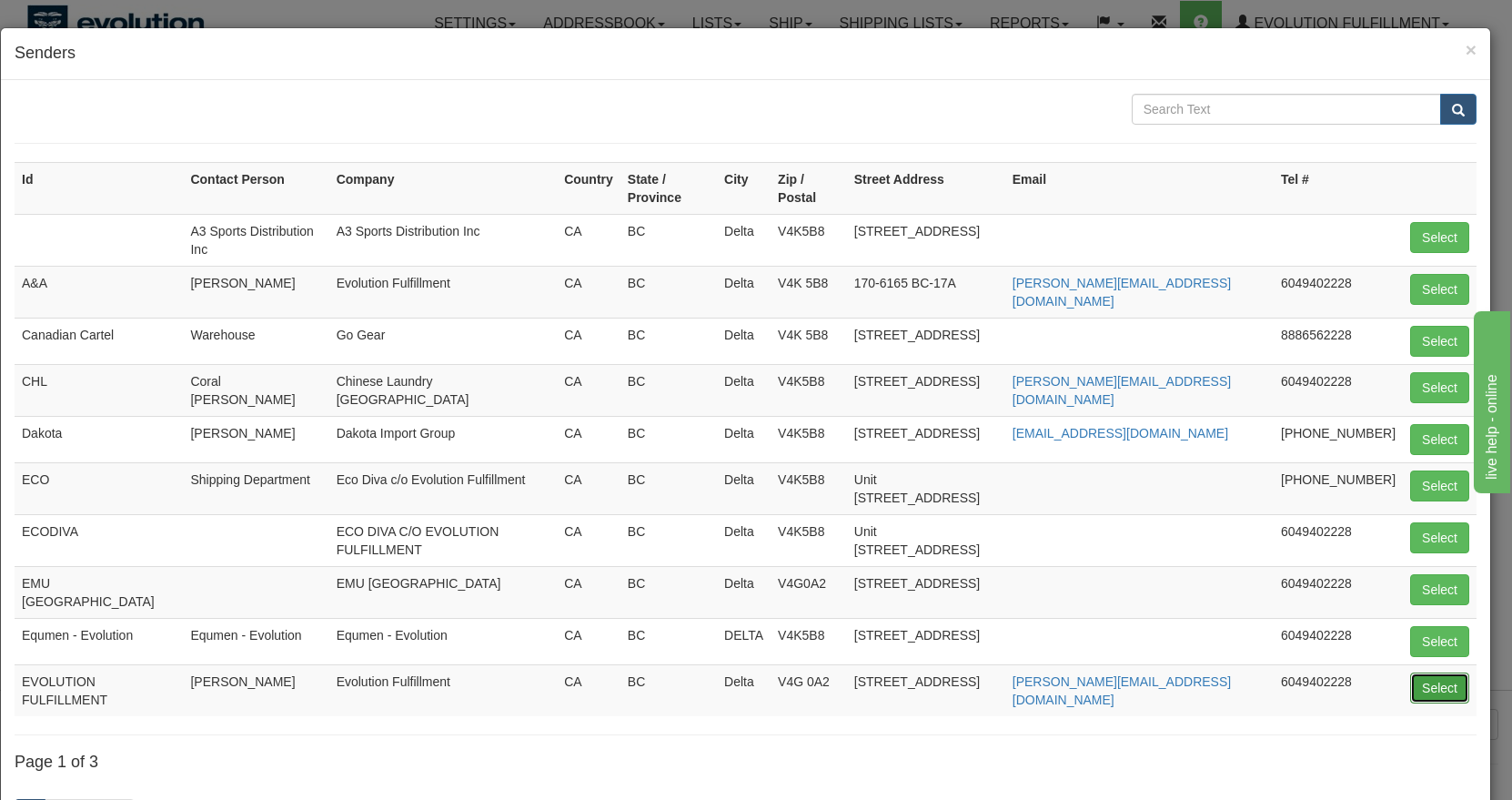 click on "Select" at bounding box center (1439, 688) 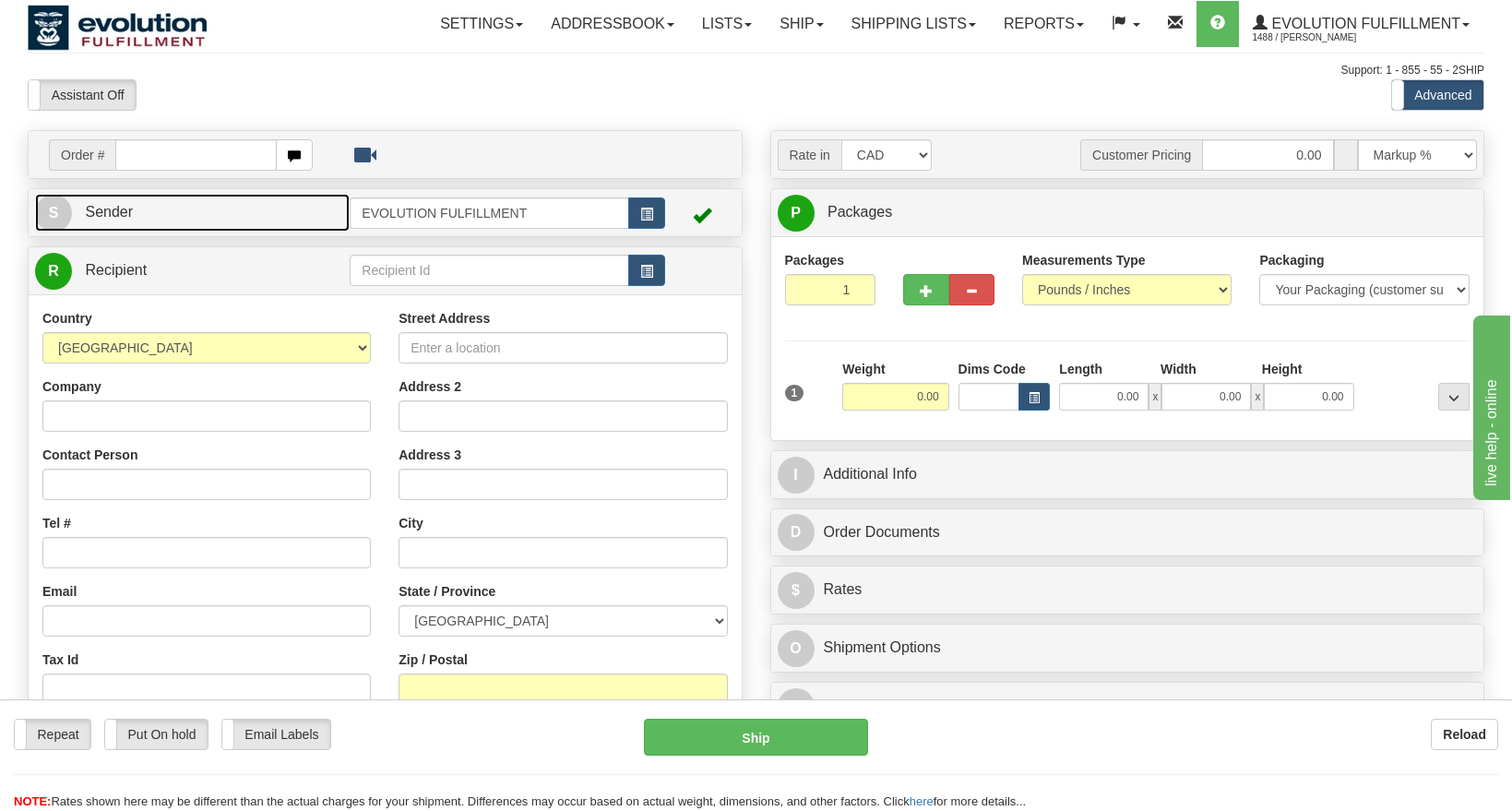 click on "S
Sender" at bounding box center (192, 212) 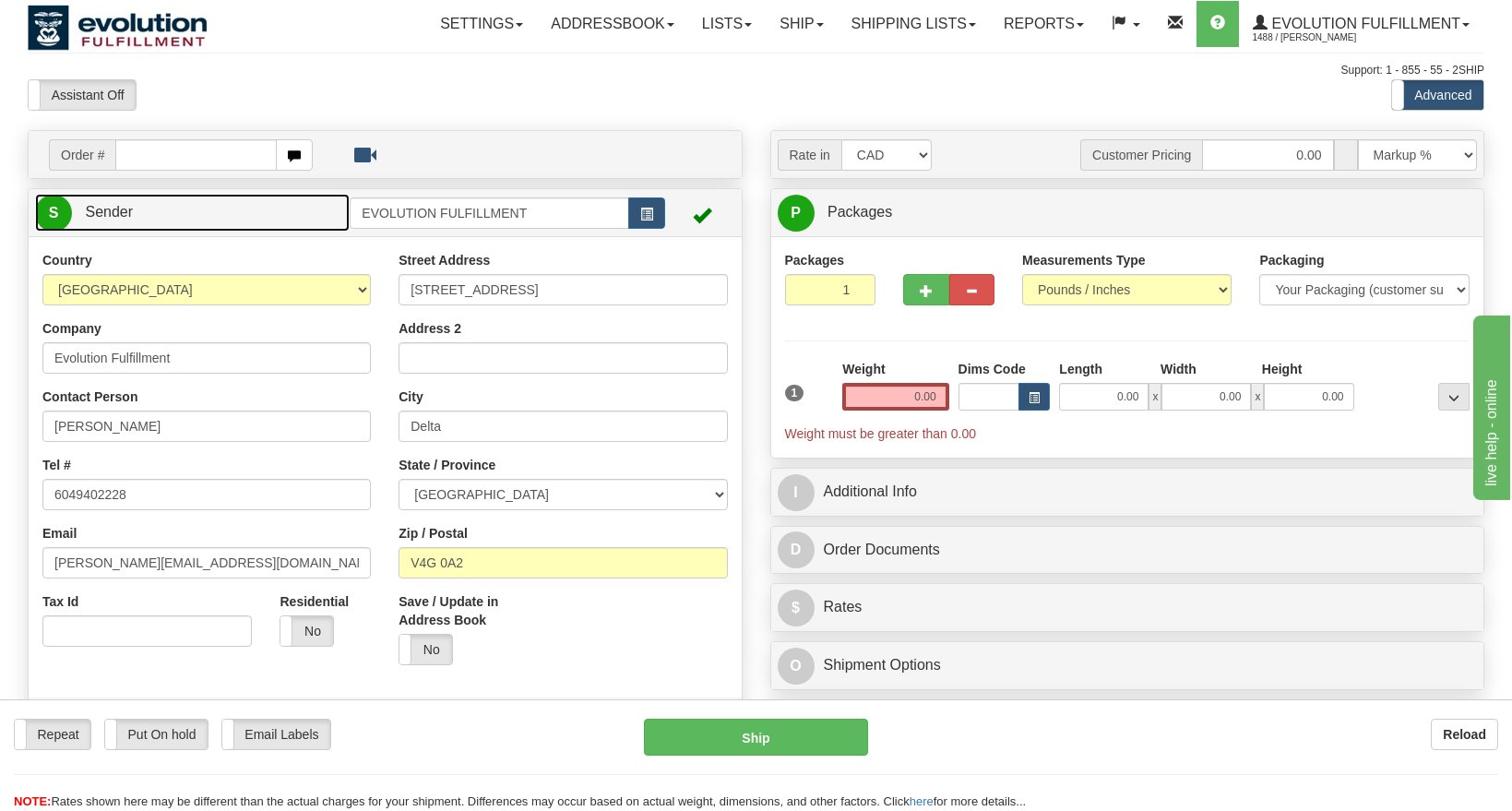 click on "S
Sender" at bounding box center (192, 212) 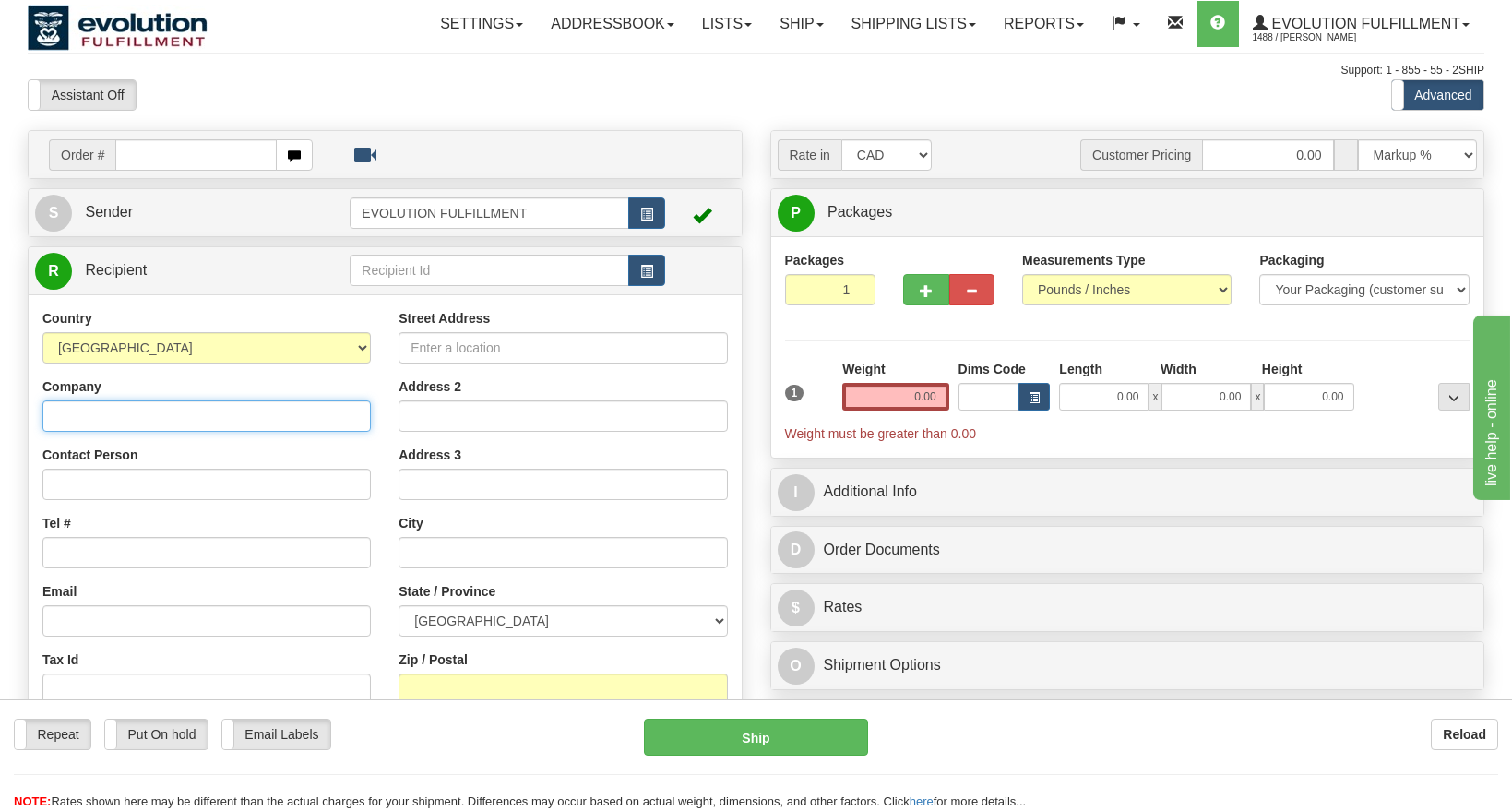 click on "Company" at bounding box center [207, 416] 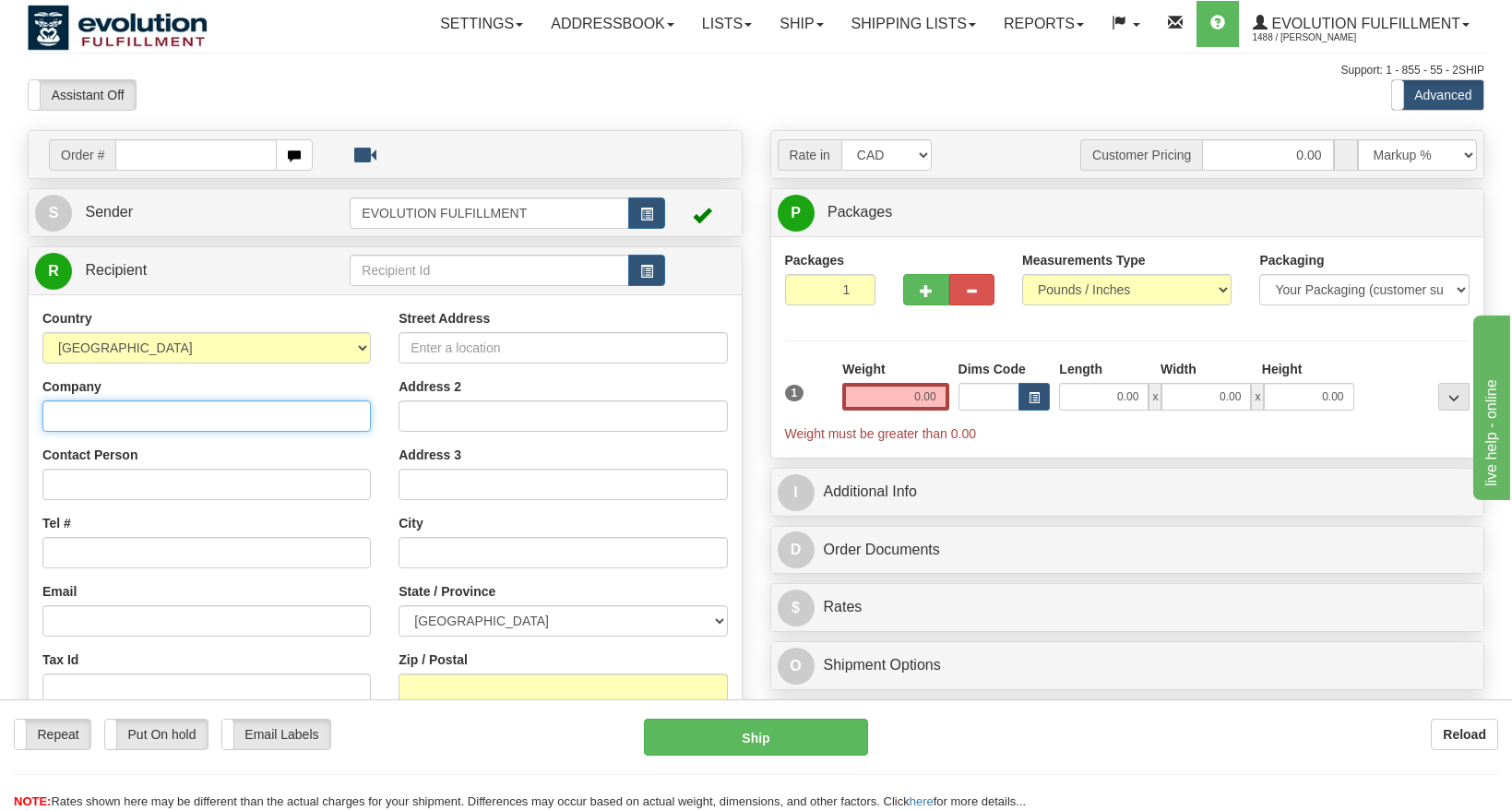 type on "TEST DO NOT SHIP" 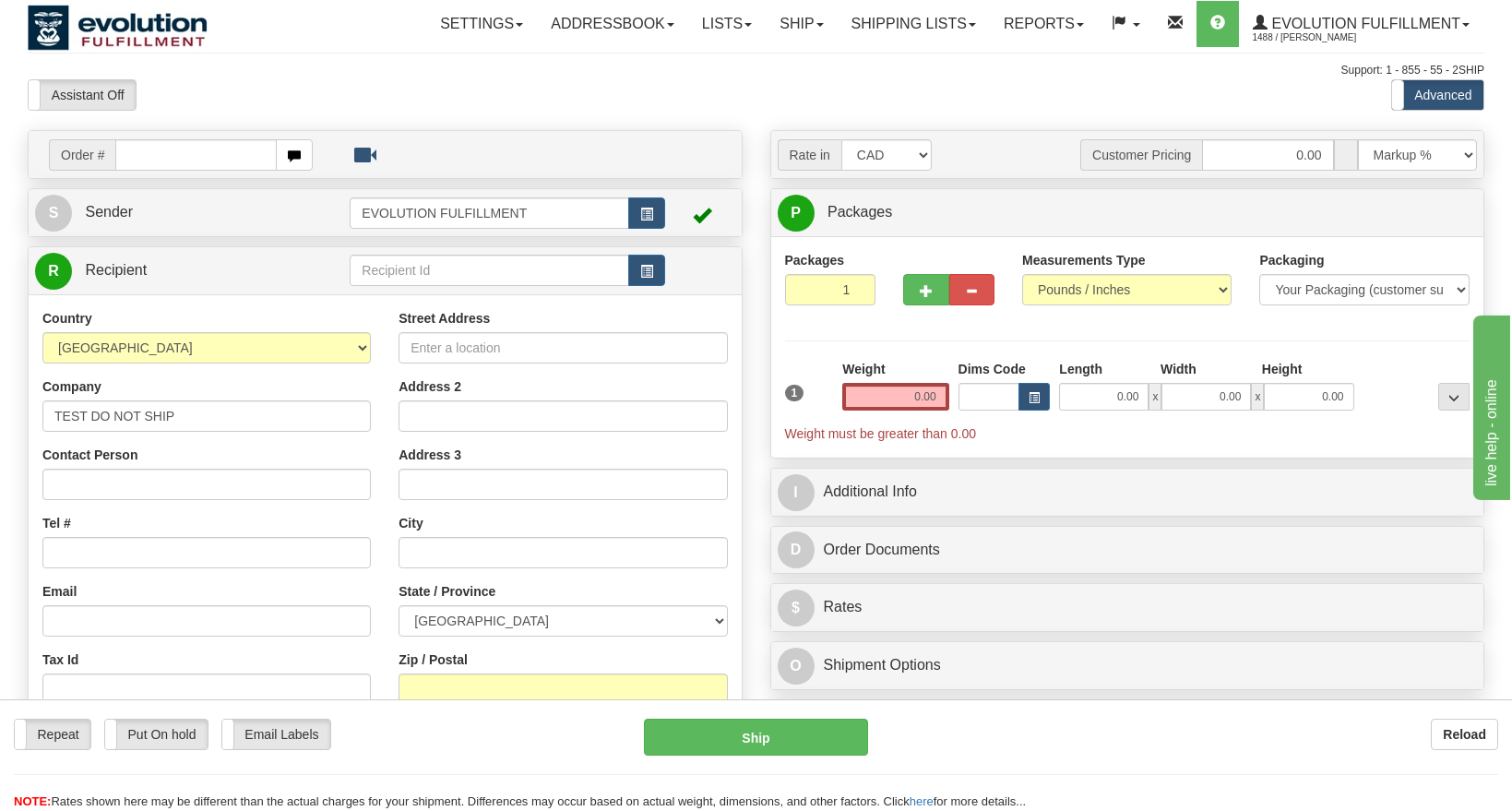 type on "TEST DO NOT SHIP" 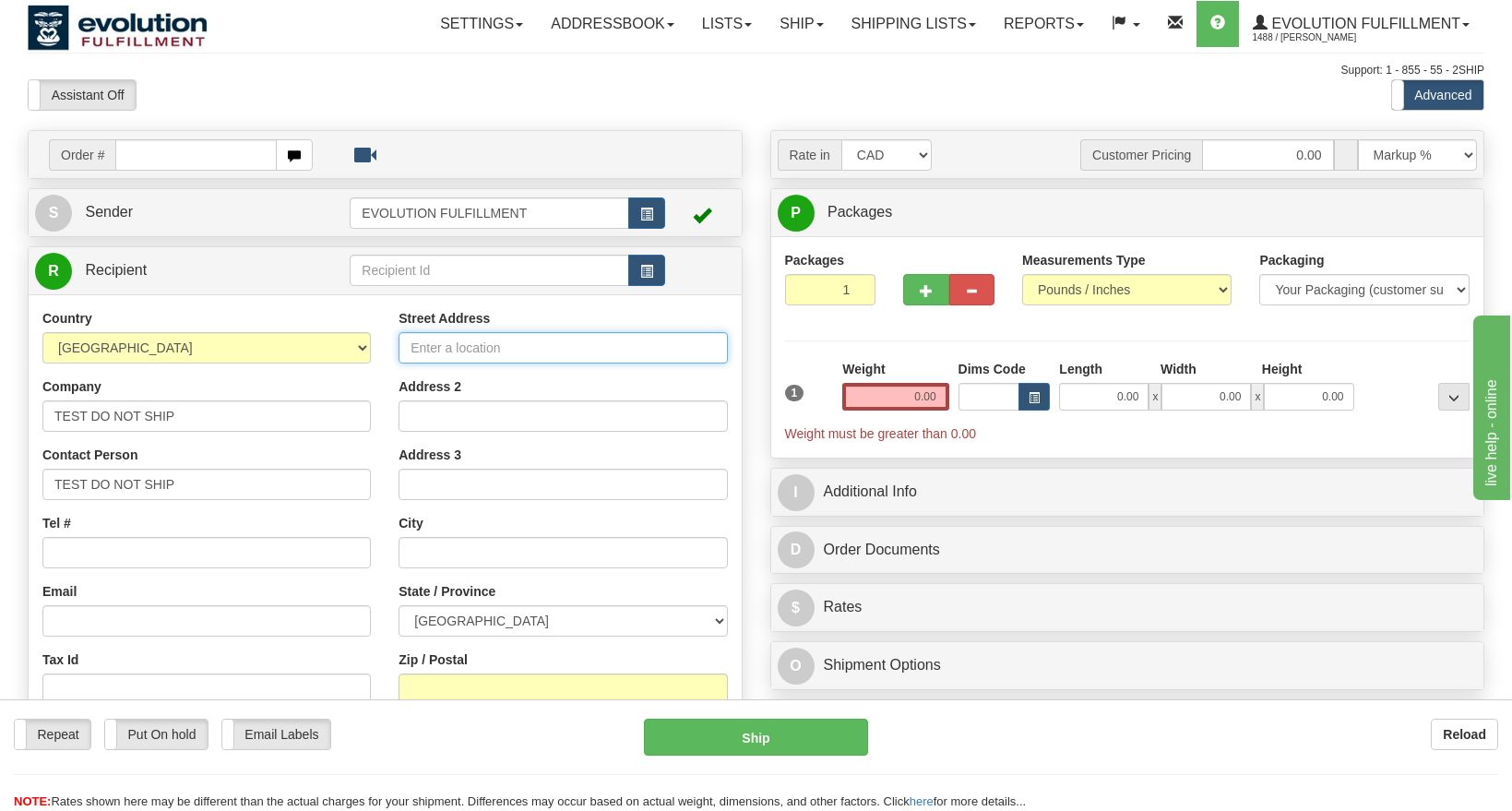 type on "TEST DO NOT SHIP" 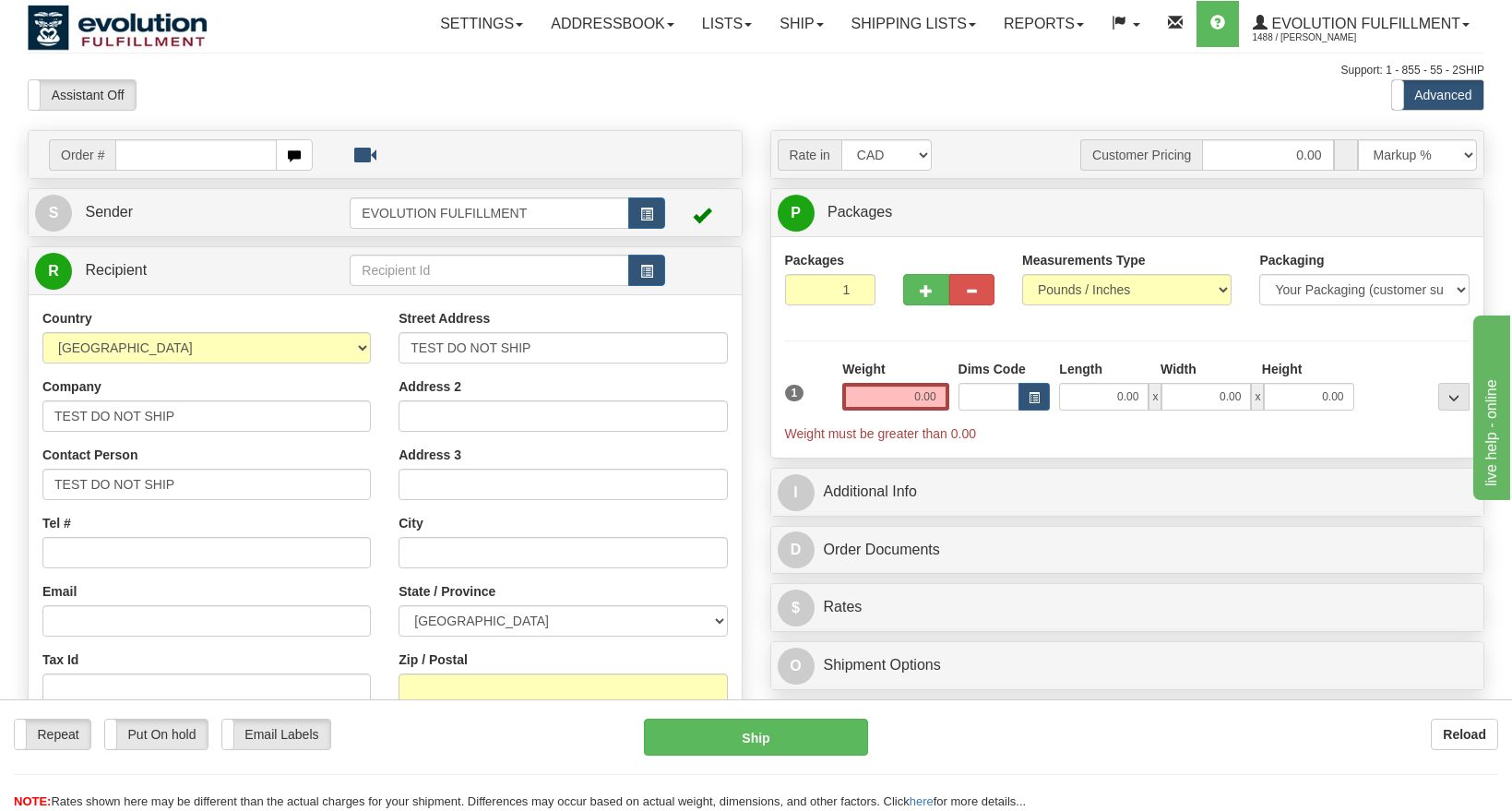 type on "CONCORD" 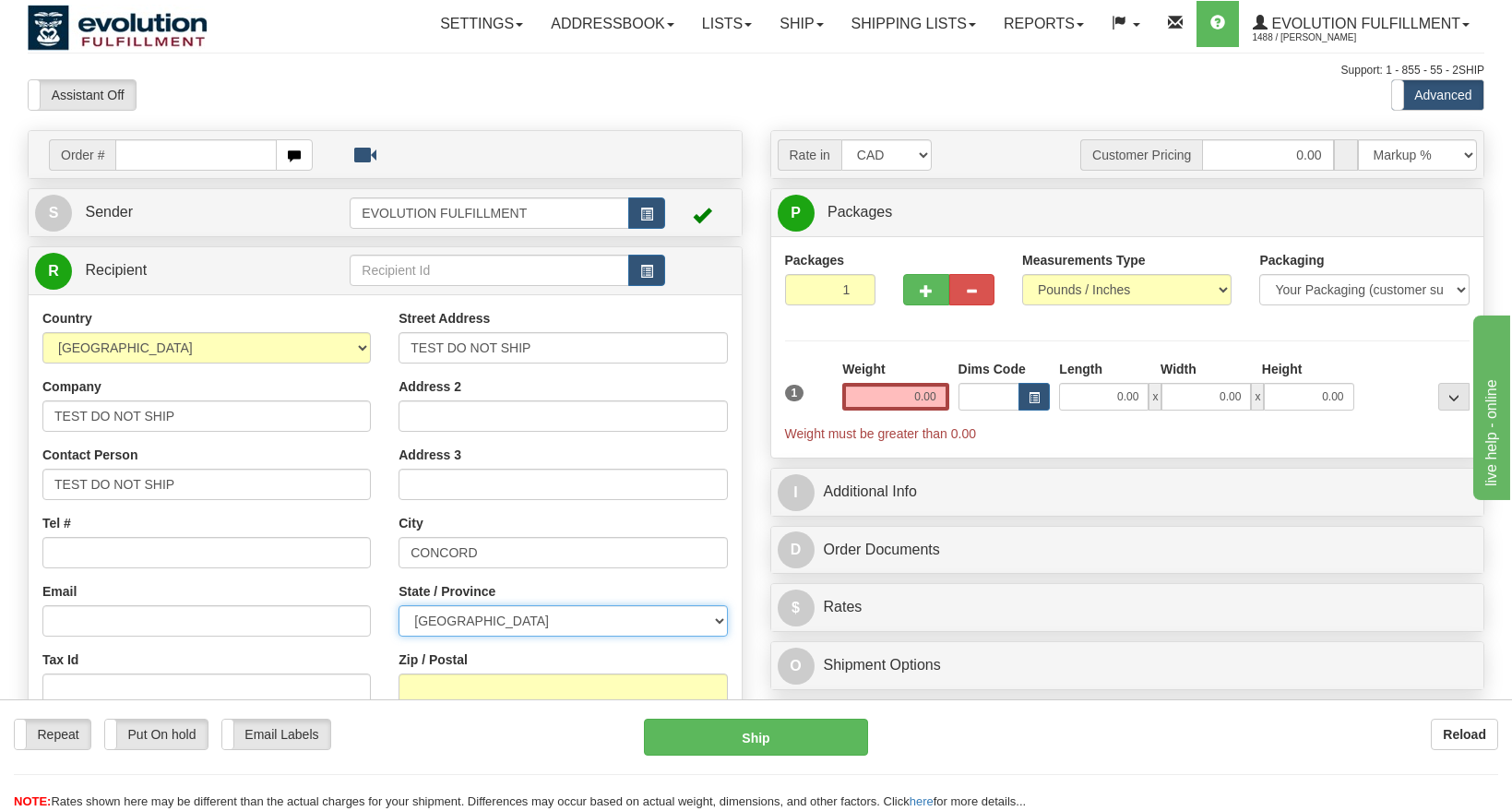 select on "ON" 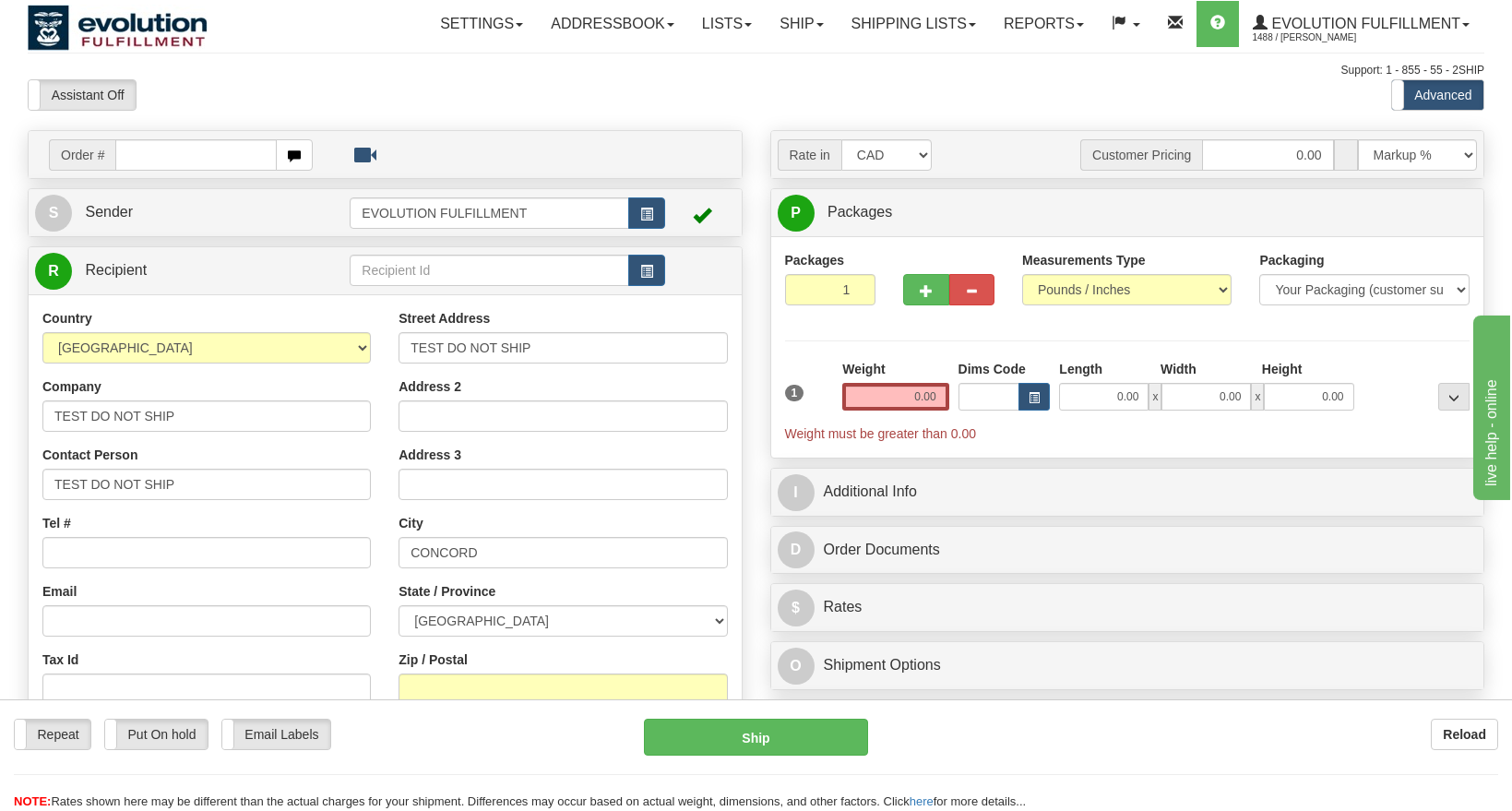 type on "L4K4G9" 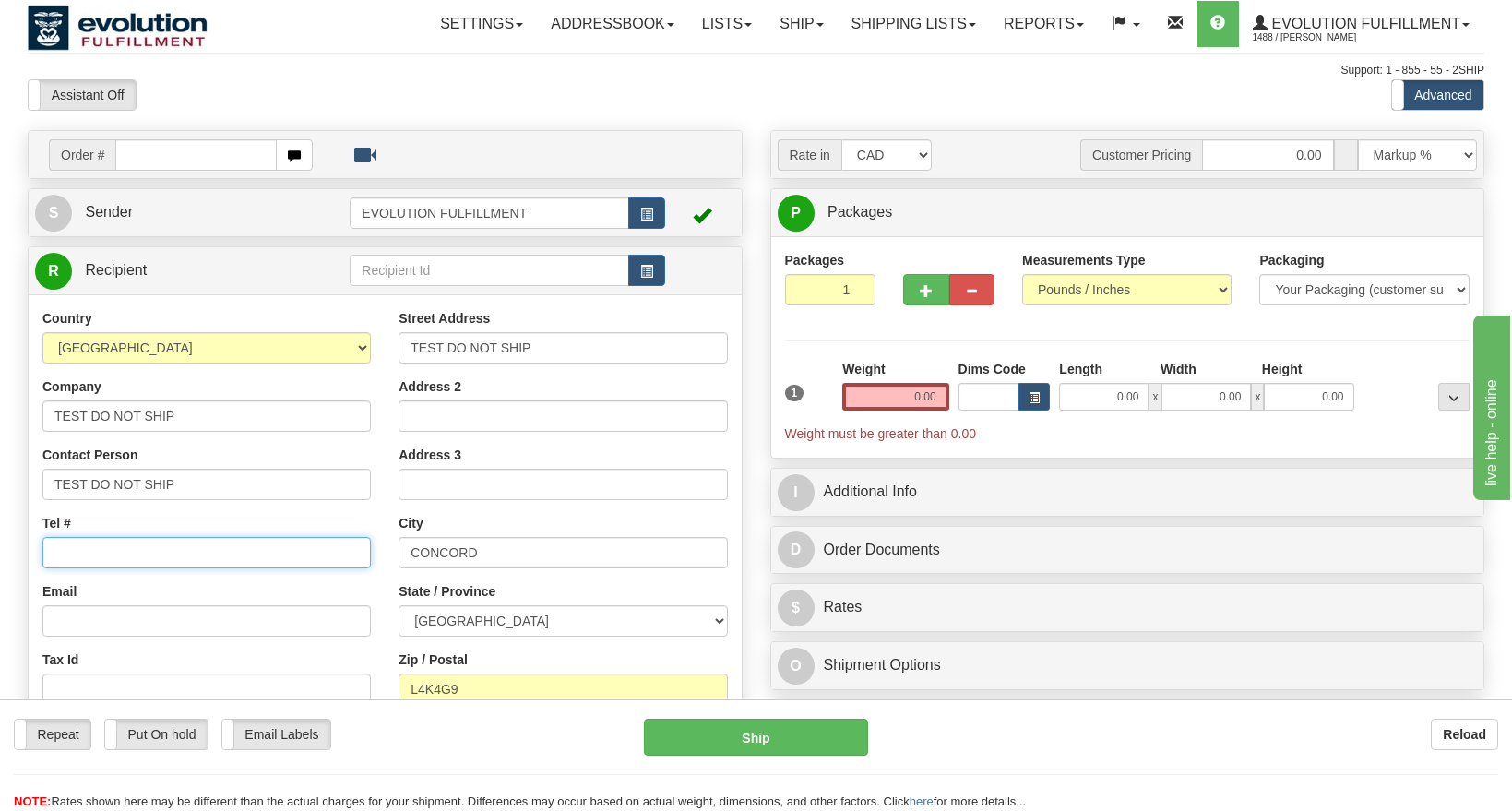 drag, startPoint x: 141, startPoint y: 559, endPoint x: 161, endPoint y: 556, distance: 20.223748 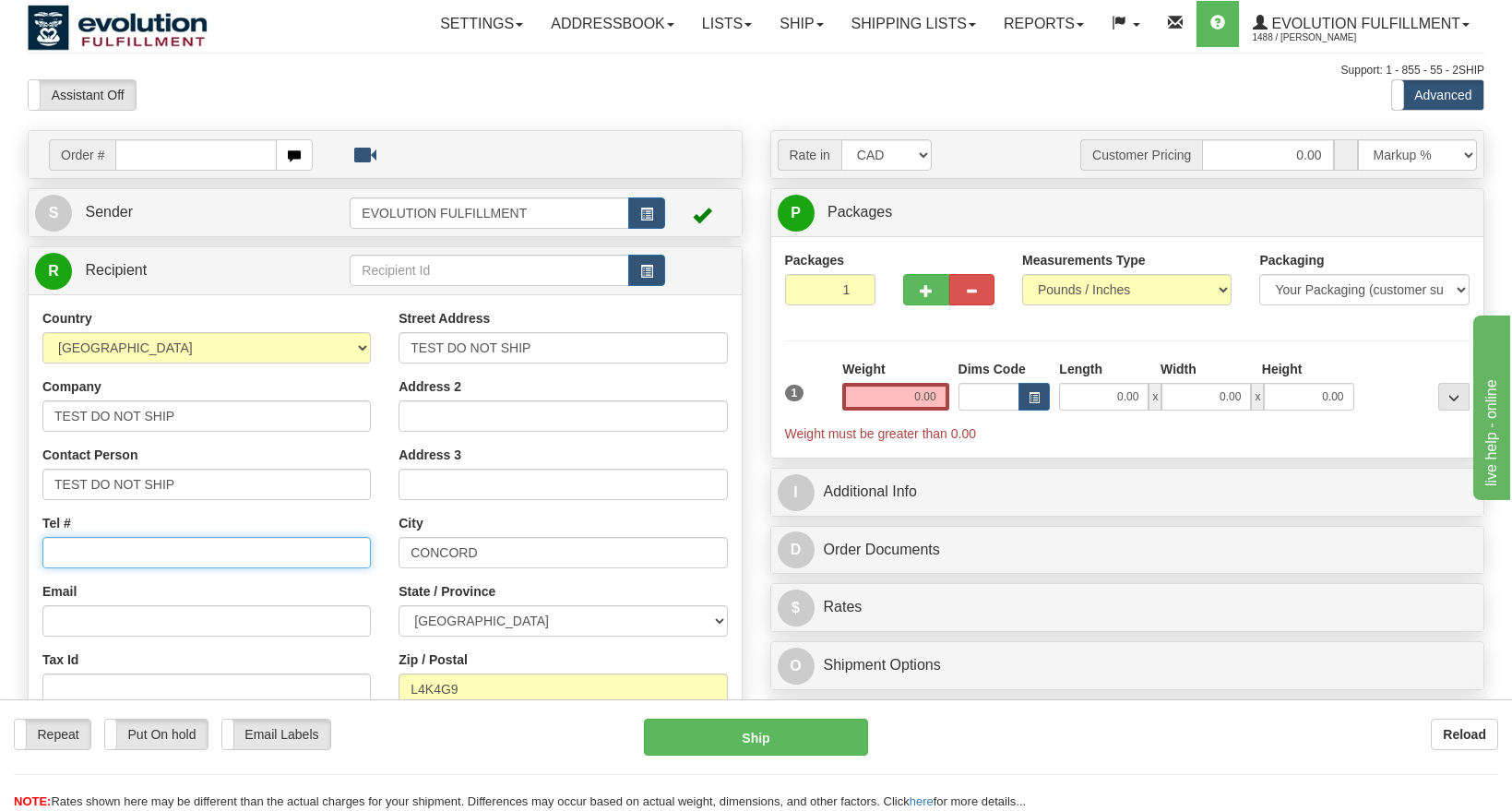 click on "Tel #" at bounding box center (207, 553) 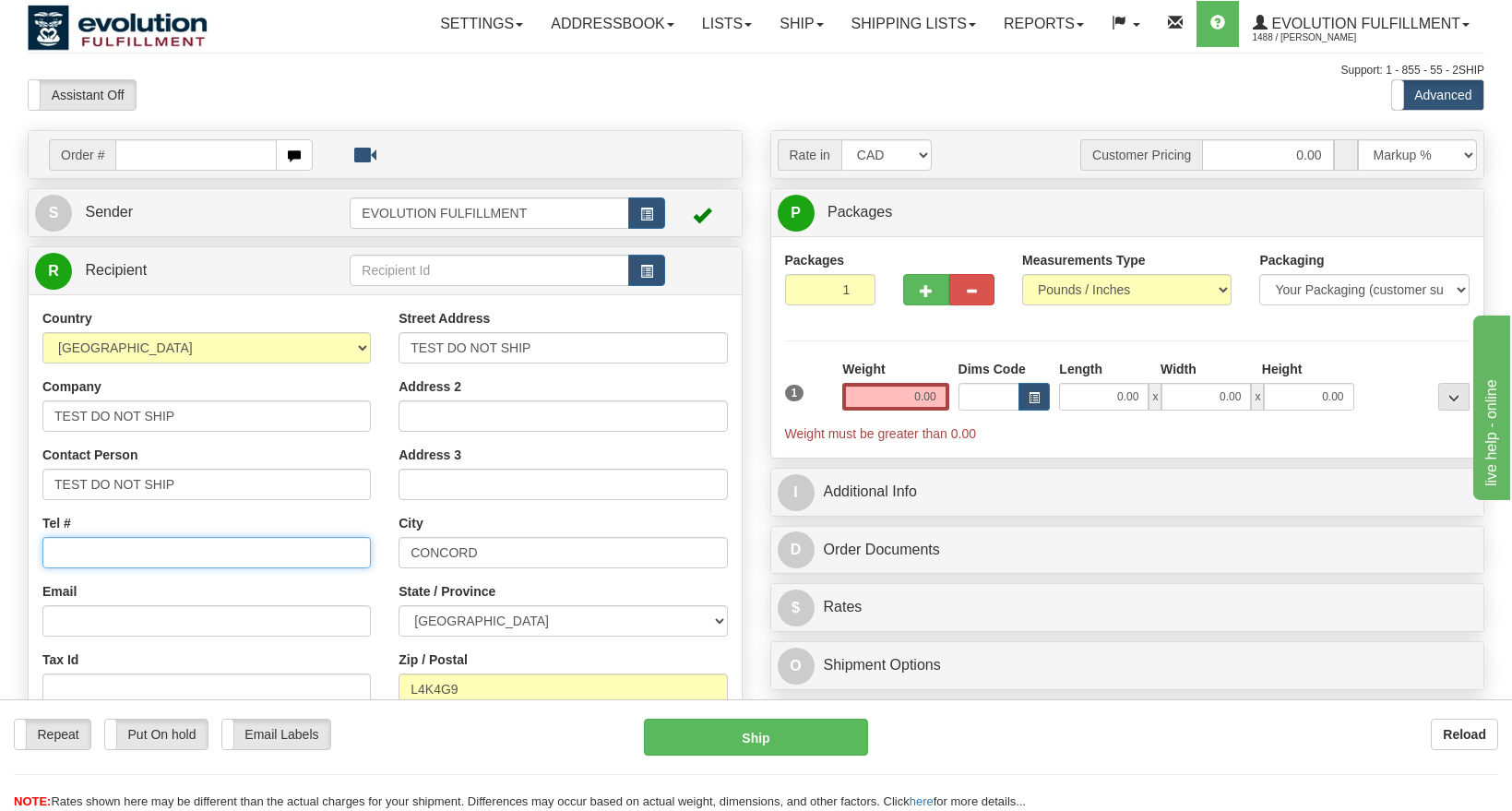 type on "111 222 3333" 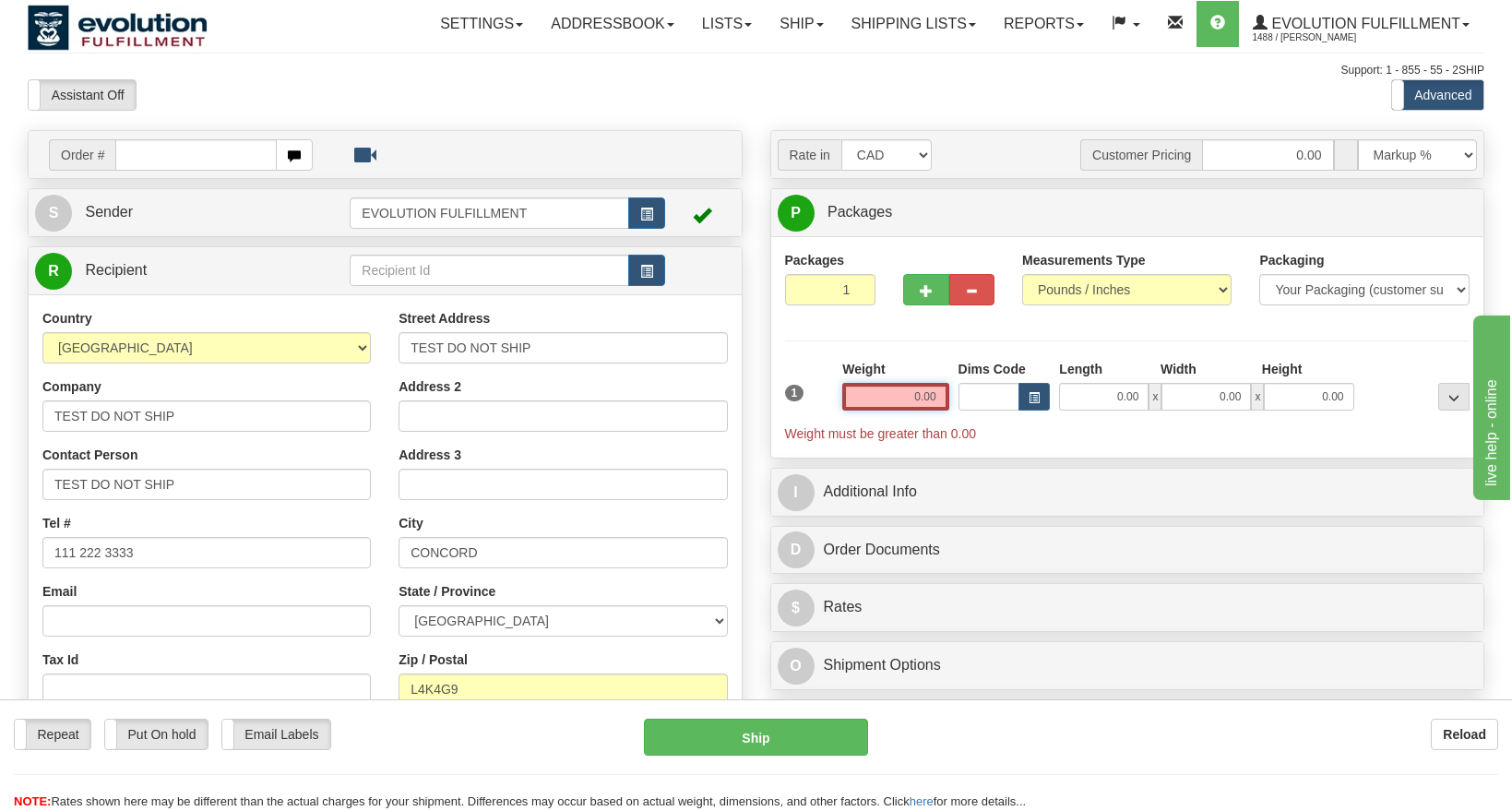 click on "0.00" at bounding box center (895, 397) 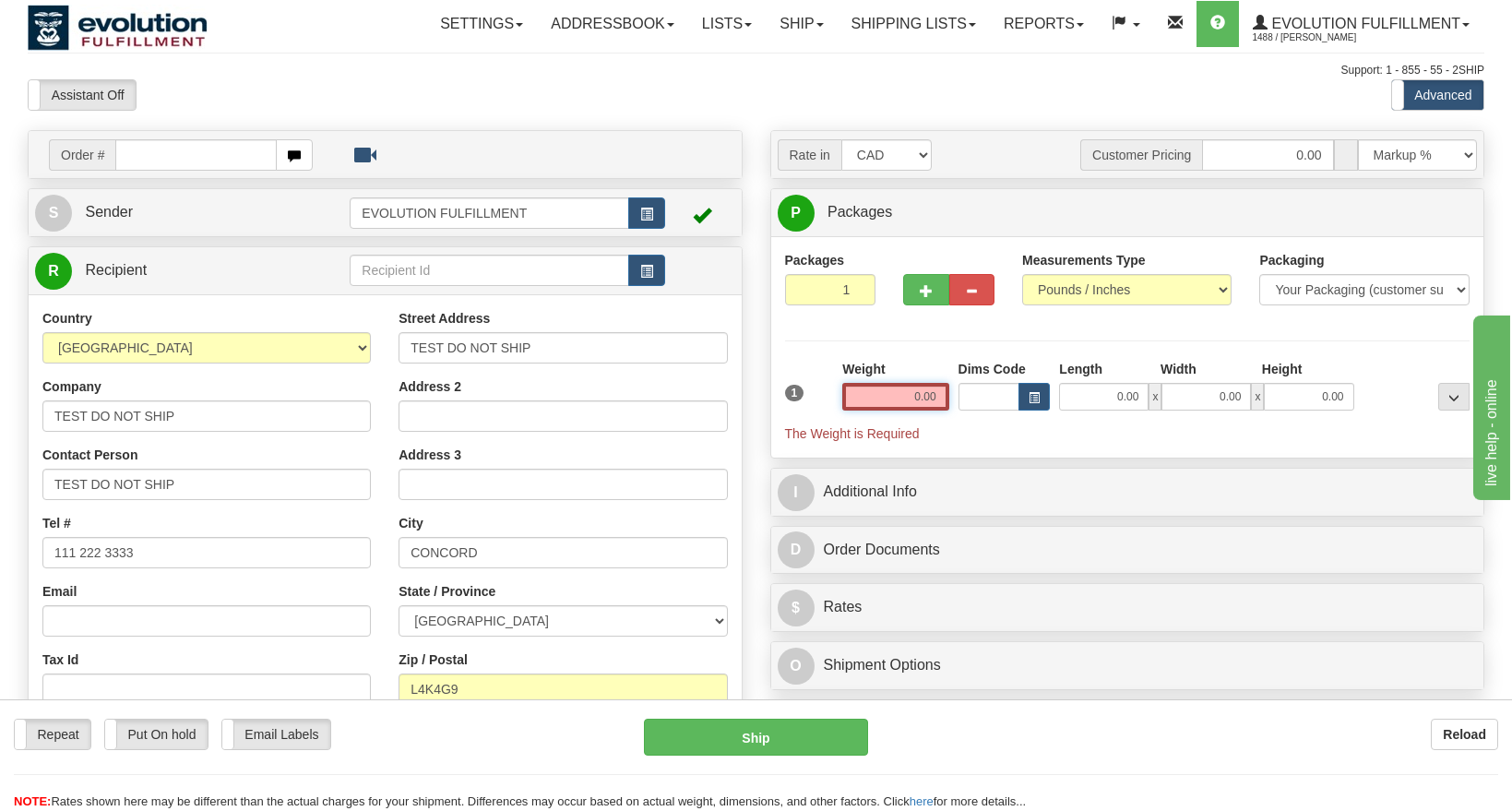 drag, startPoint x: 887, startPoint y: 403, endPoint x: 994, endPoint y: 417, distance: 107.912001 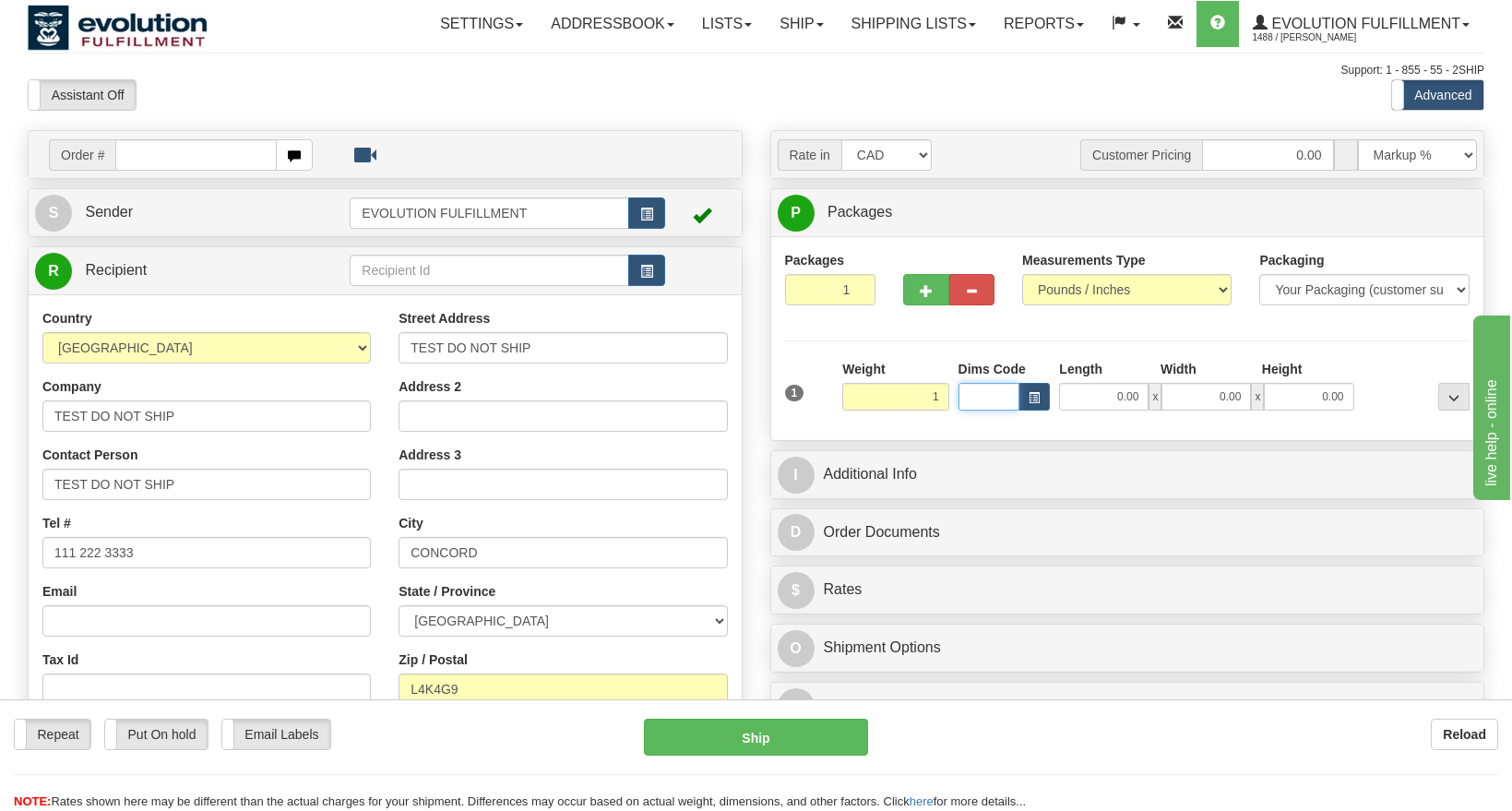 type on "1.00" 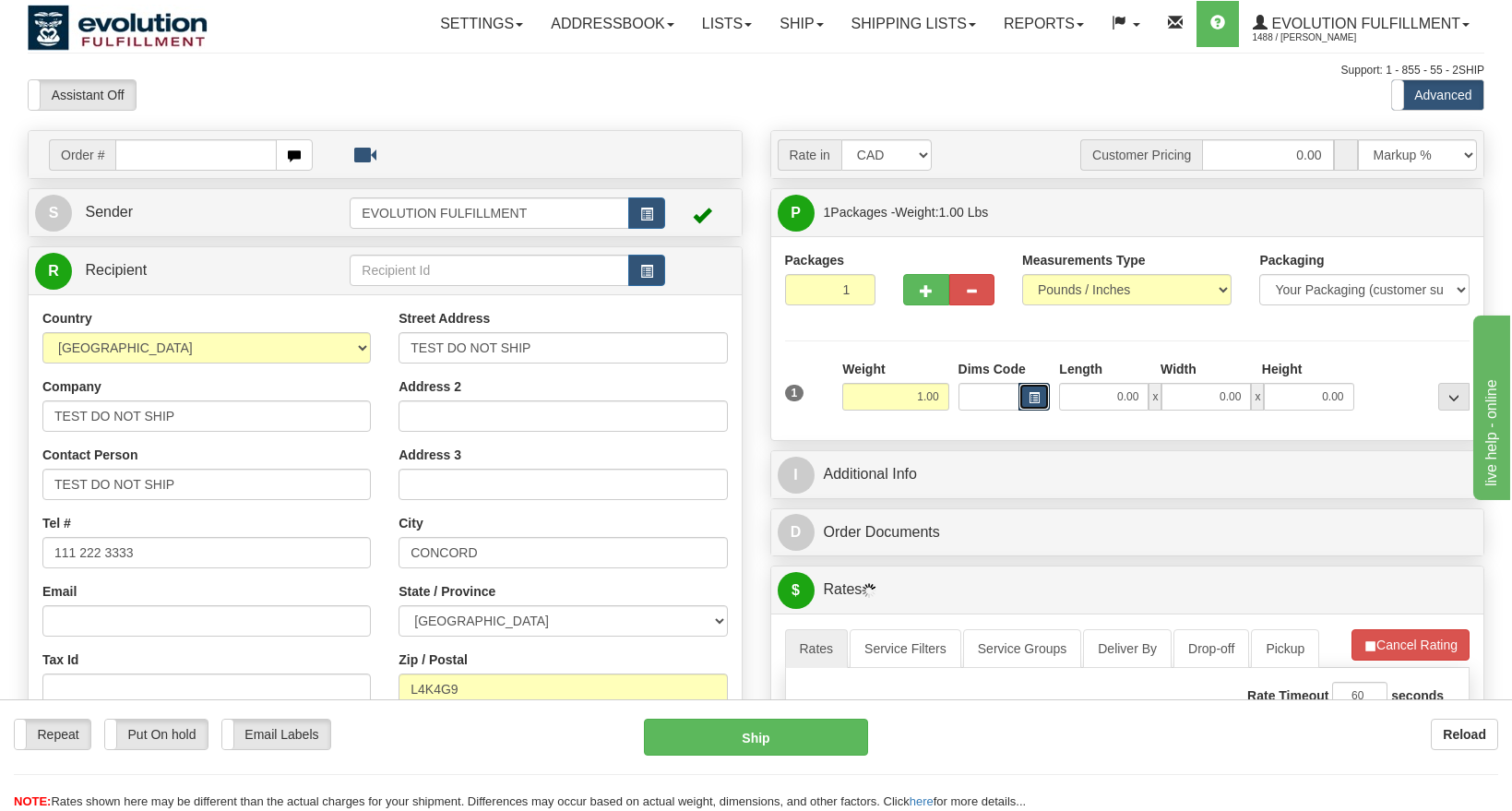 type 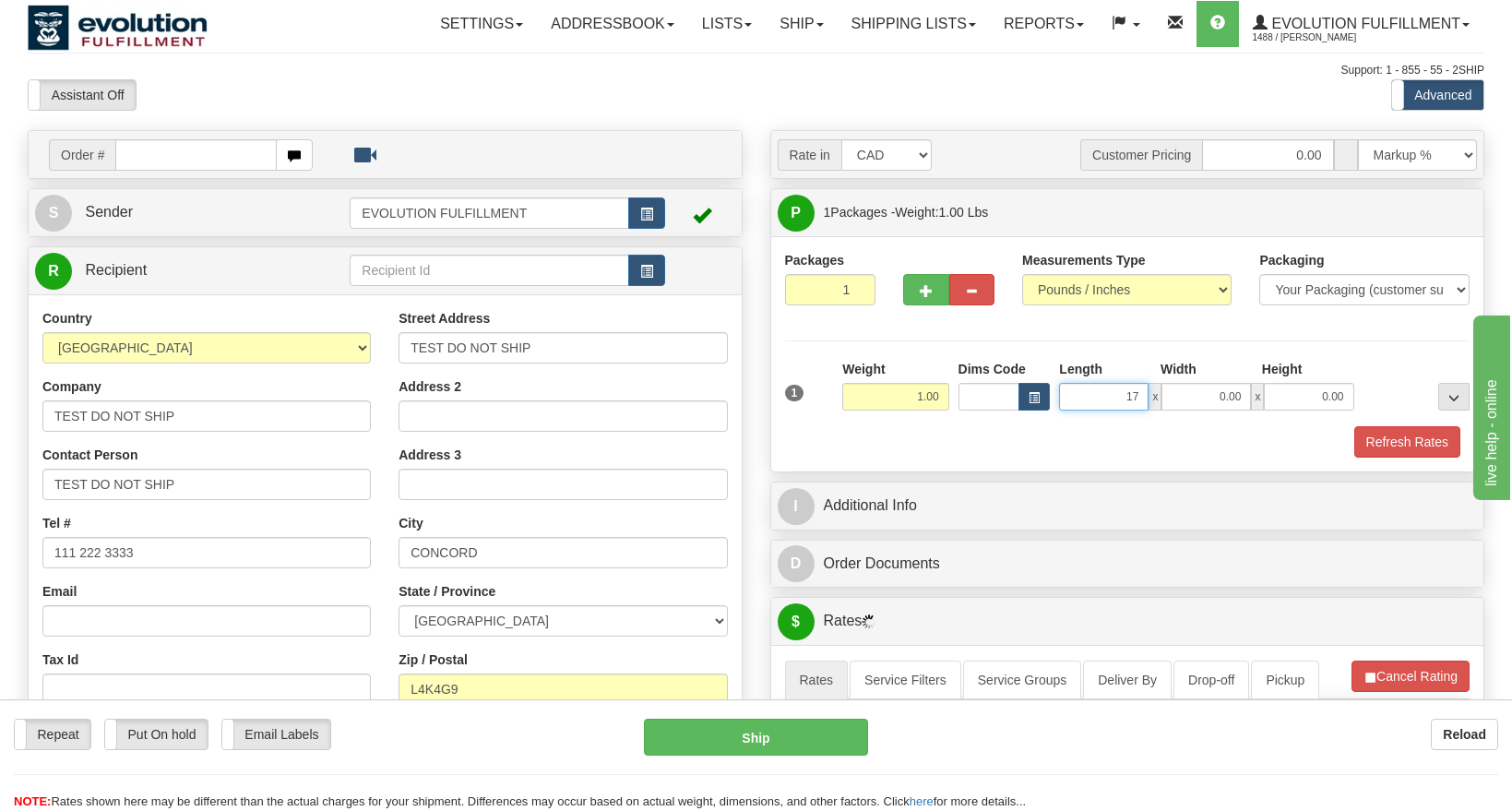 type on "17.00" 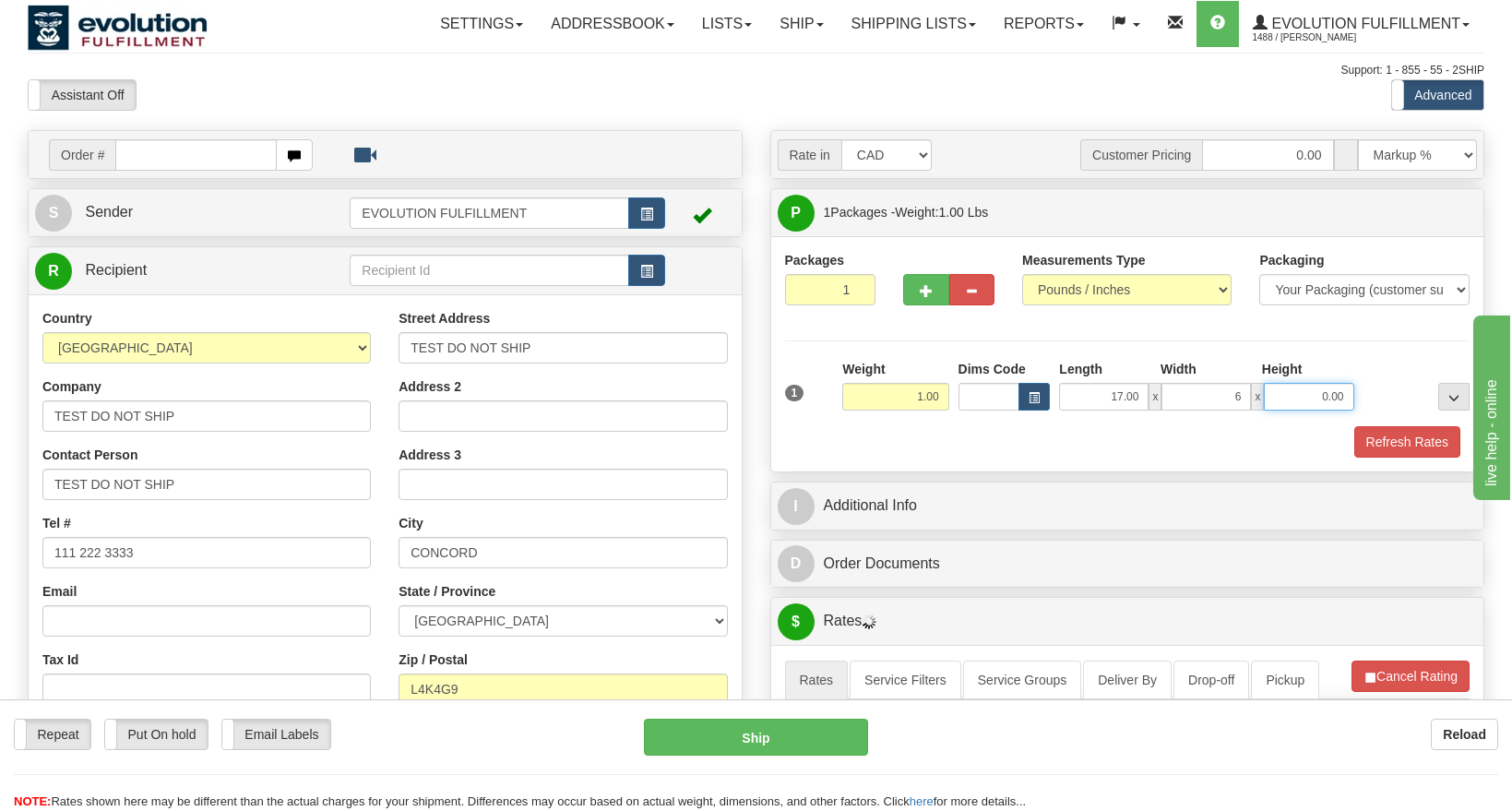 type on "6.00" 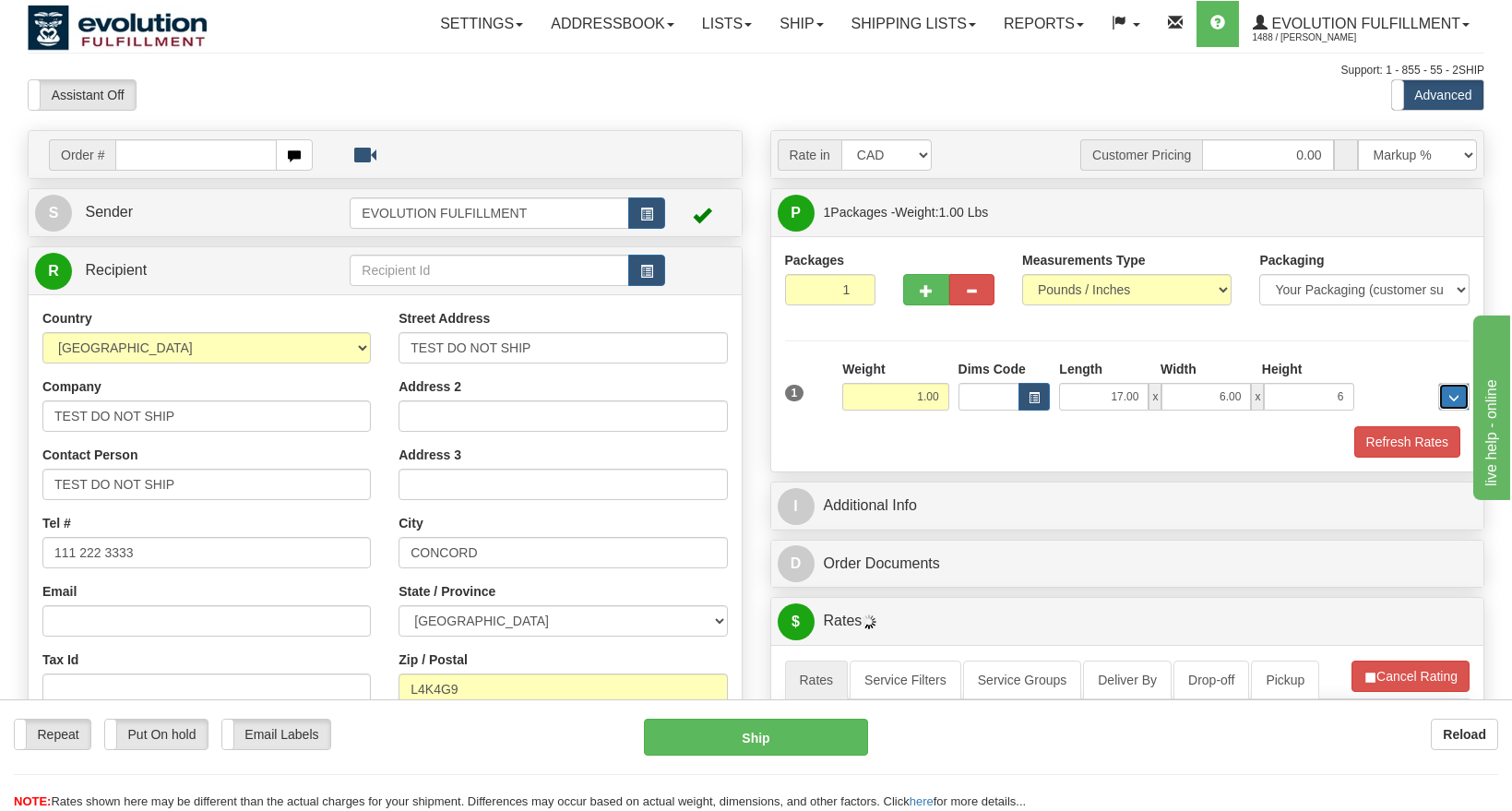 type on "6.00" 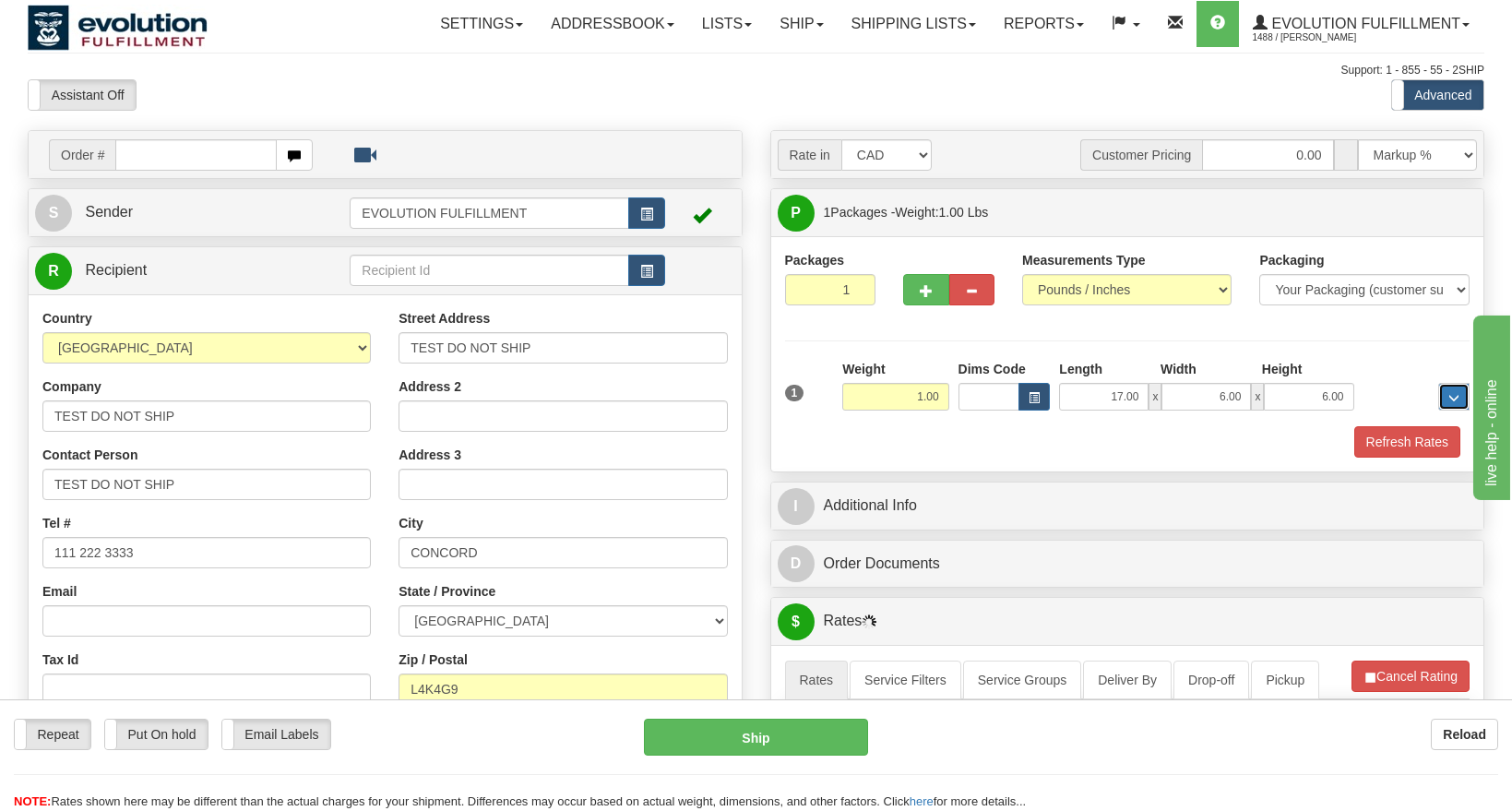 type 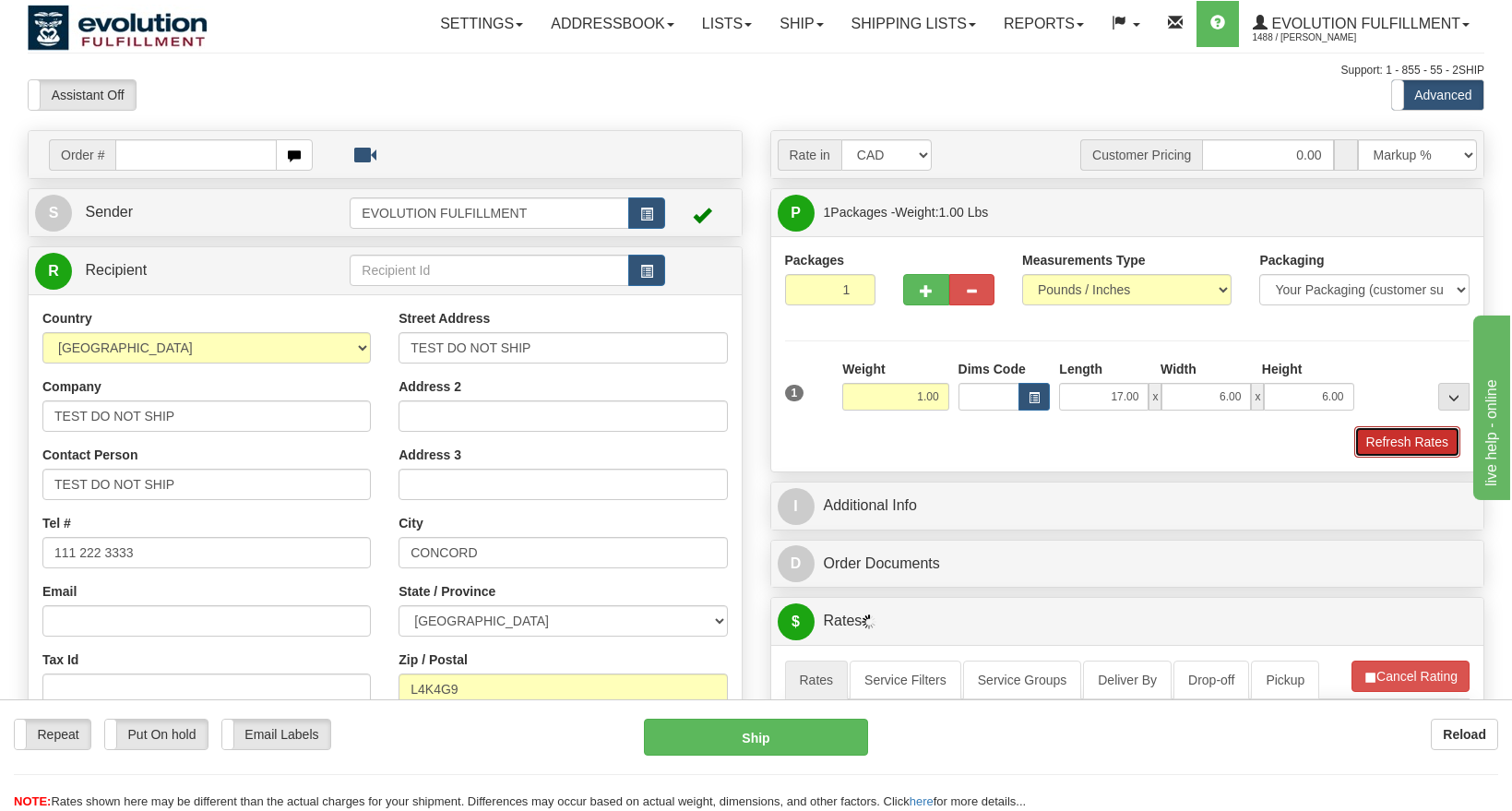 click on "Refresh Rates" at bounding box center [1407, 442] 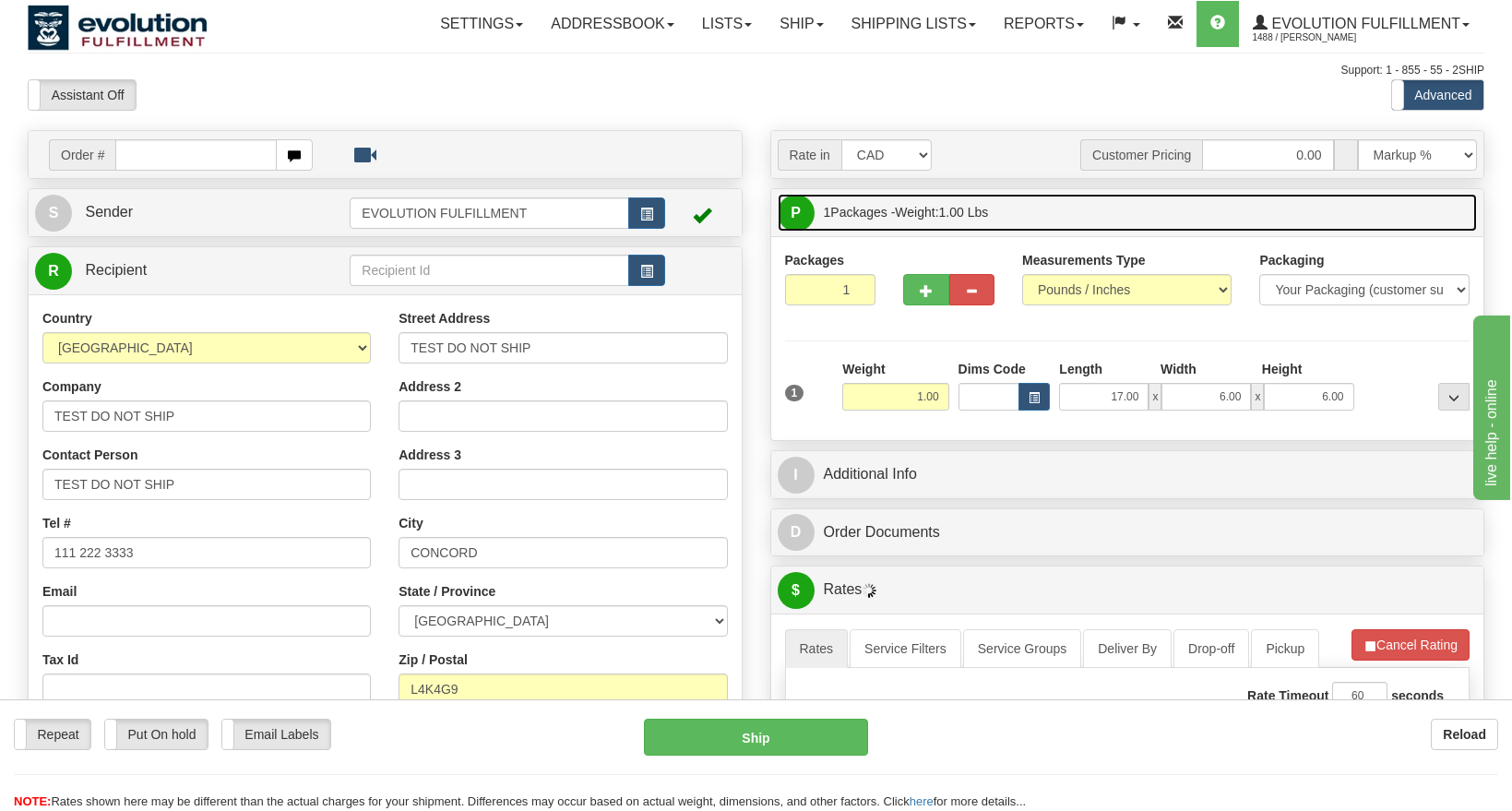 click on "1
Packages -
Weight:  1.00   Lbs" at bounding box center [906, 212] 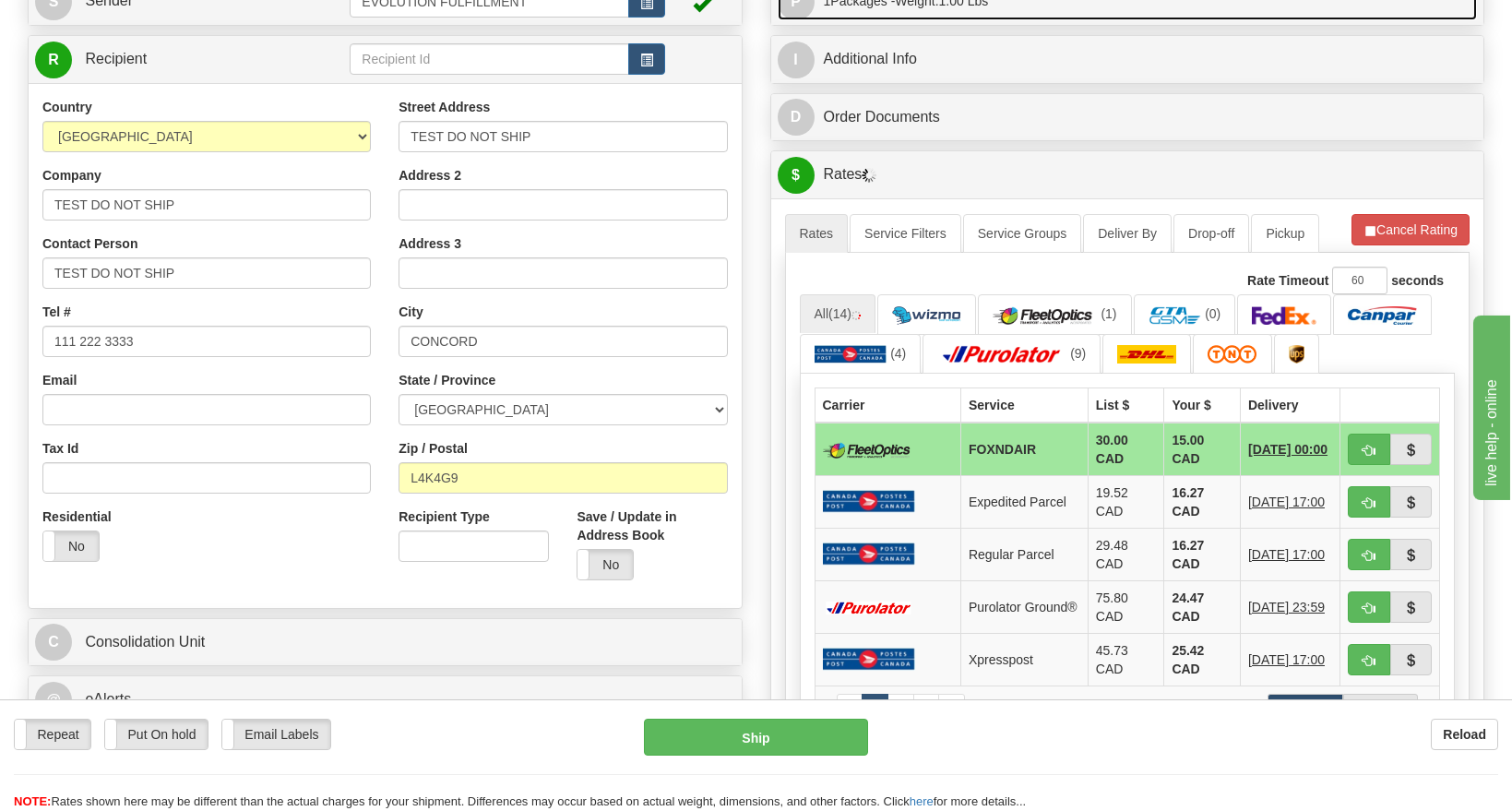 scroll, scrollTop: 277, scrollLeft: 0, axis: vertical 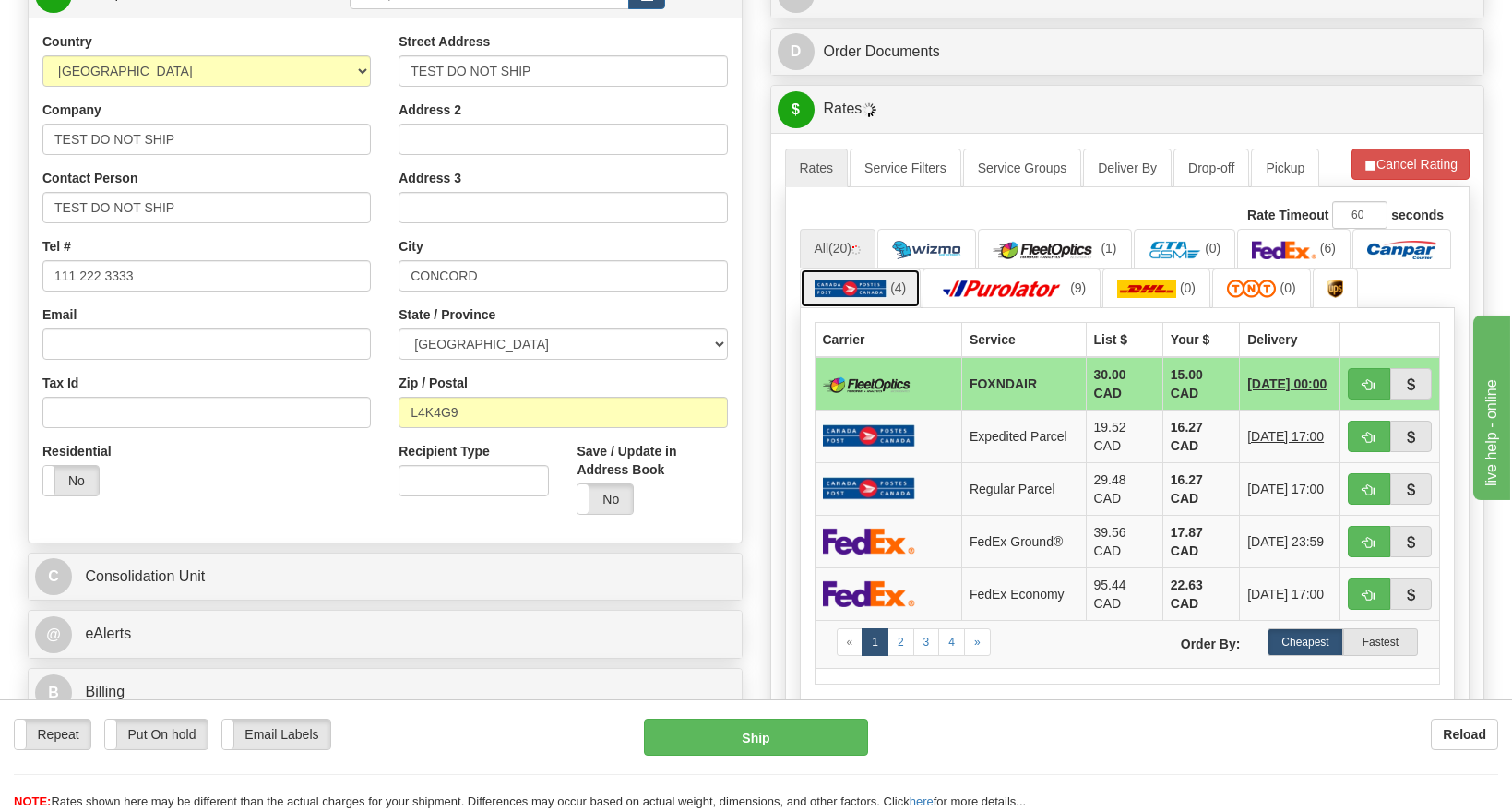 click on "(4)" at bounding box center (861, 288) 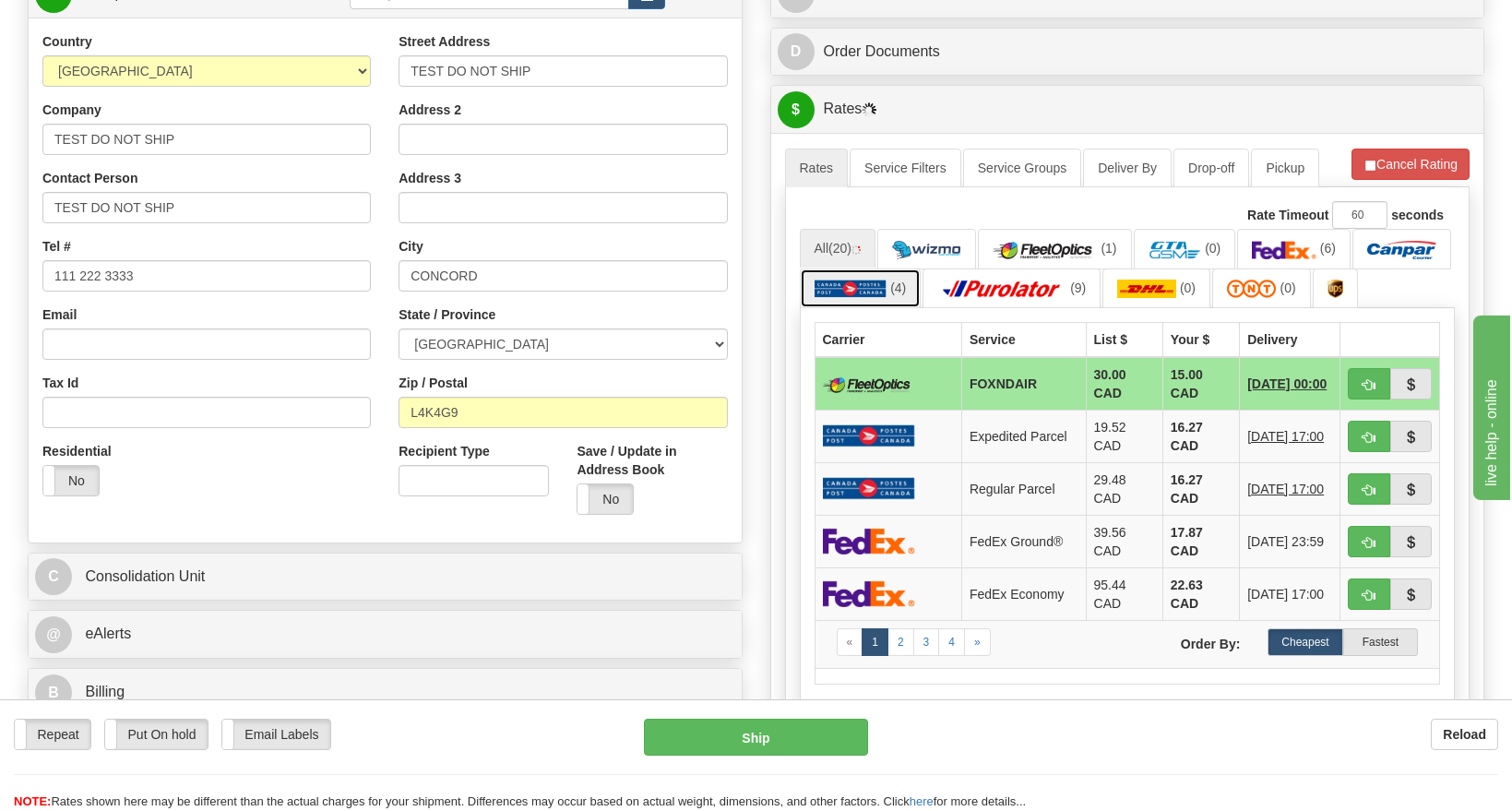 click on "(4)" at bounding box center [861, 288] 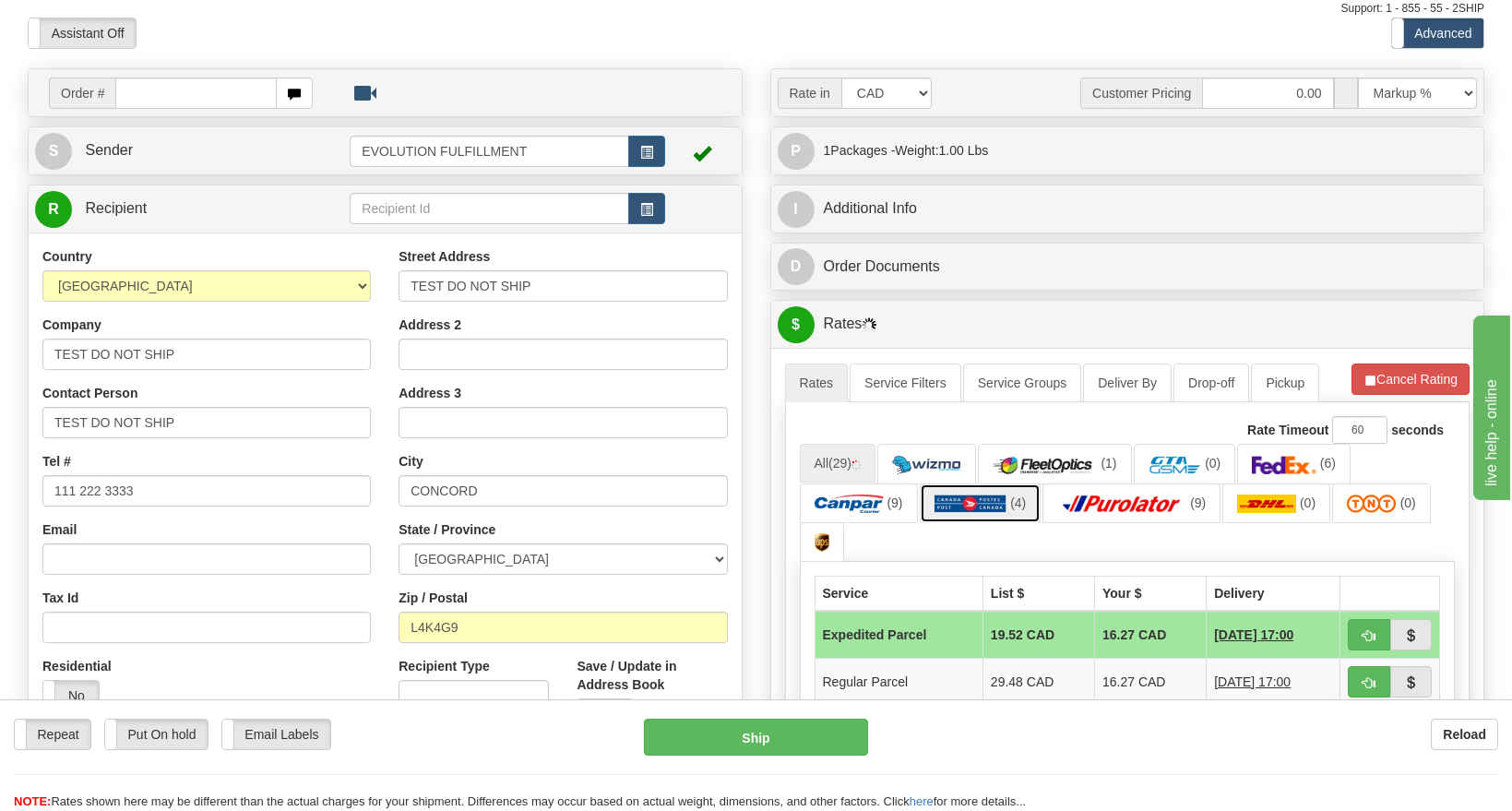 scroll, scrollTop: 0, scrollLeft: 0, axis: both 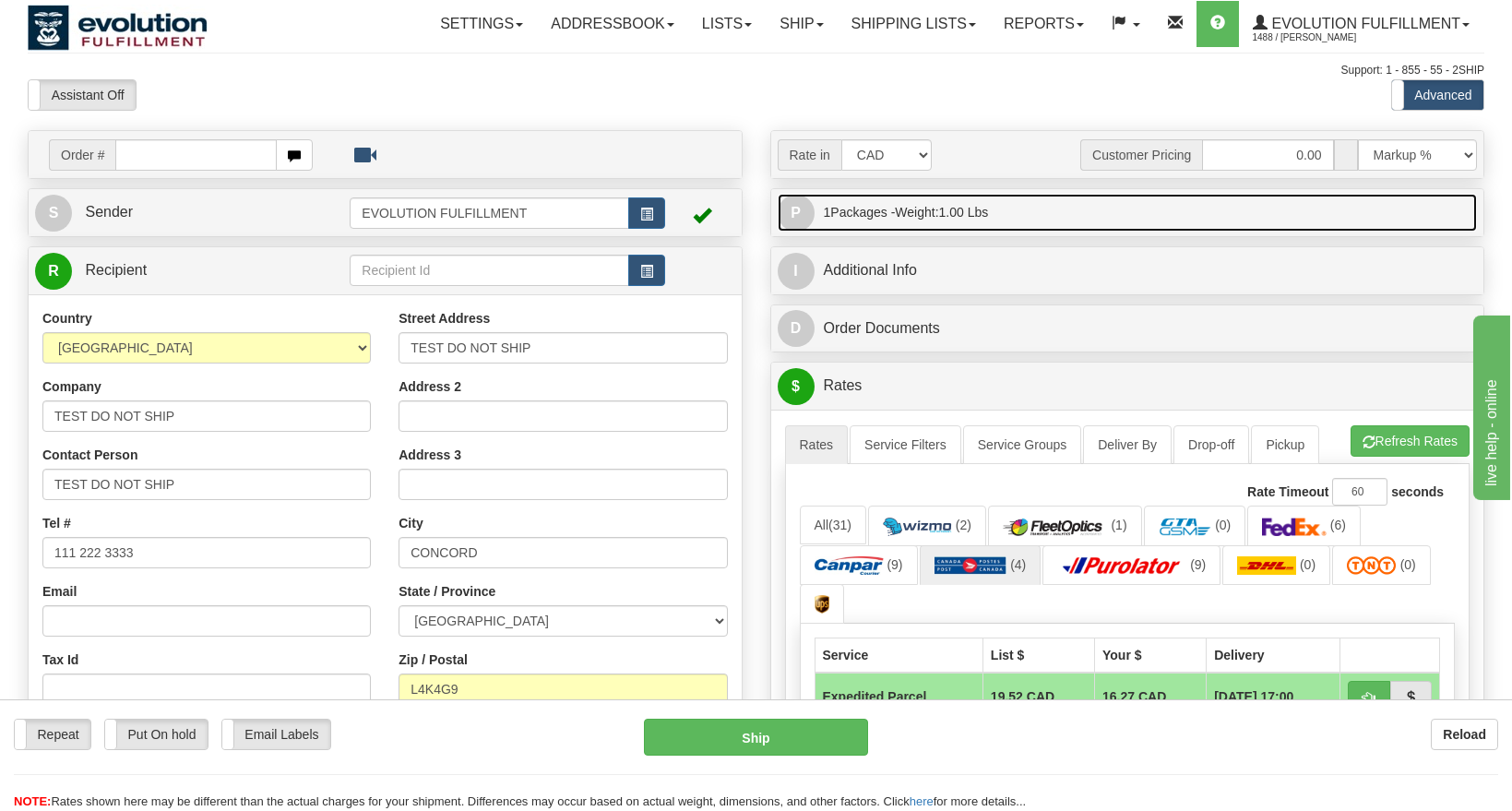 click on "Weight:  1.00   Lbs" at bounding box center (941, 212) 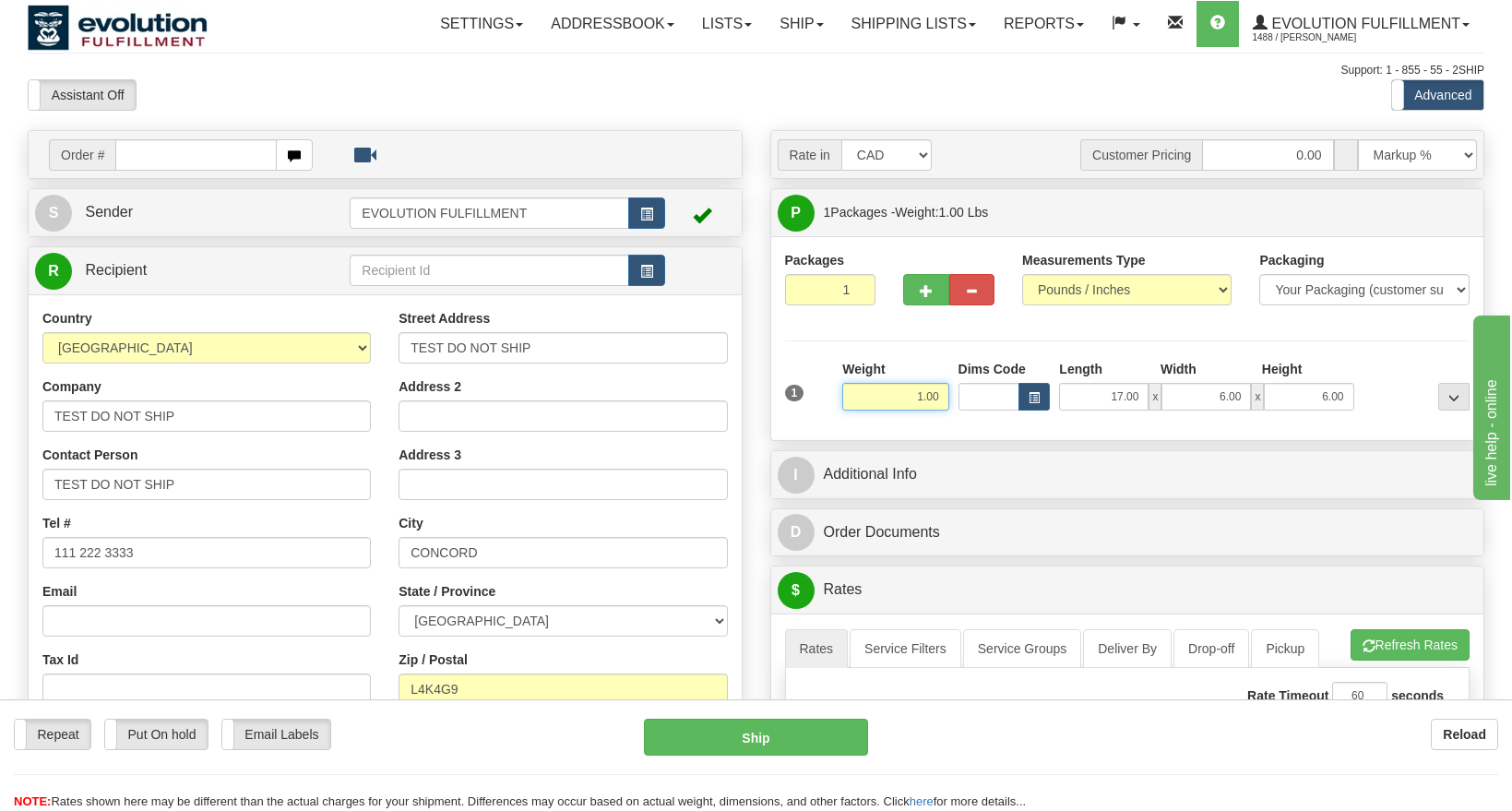 drag, startPoint x: 909, startPoint y: 398, endPoint x: 937, endPoint y: 409, distance: 30.08322 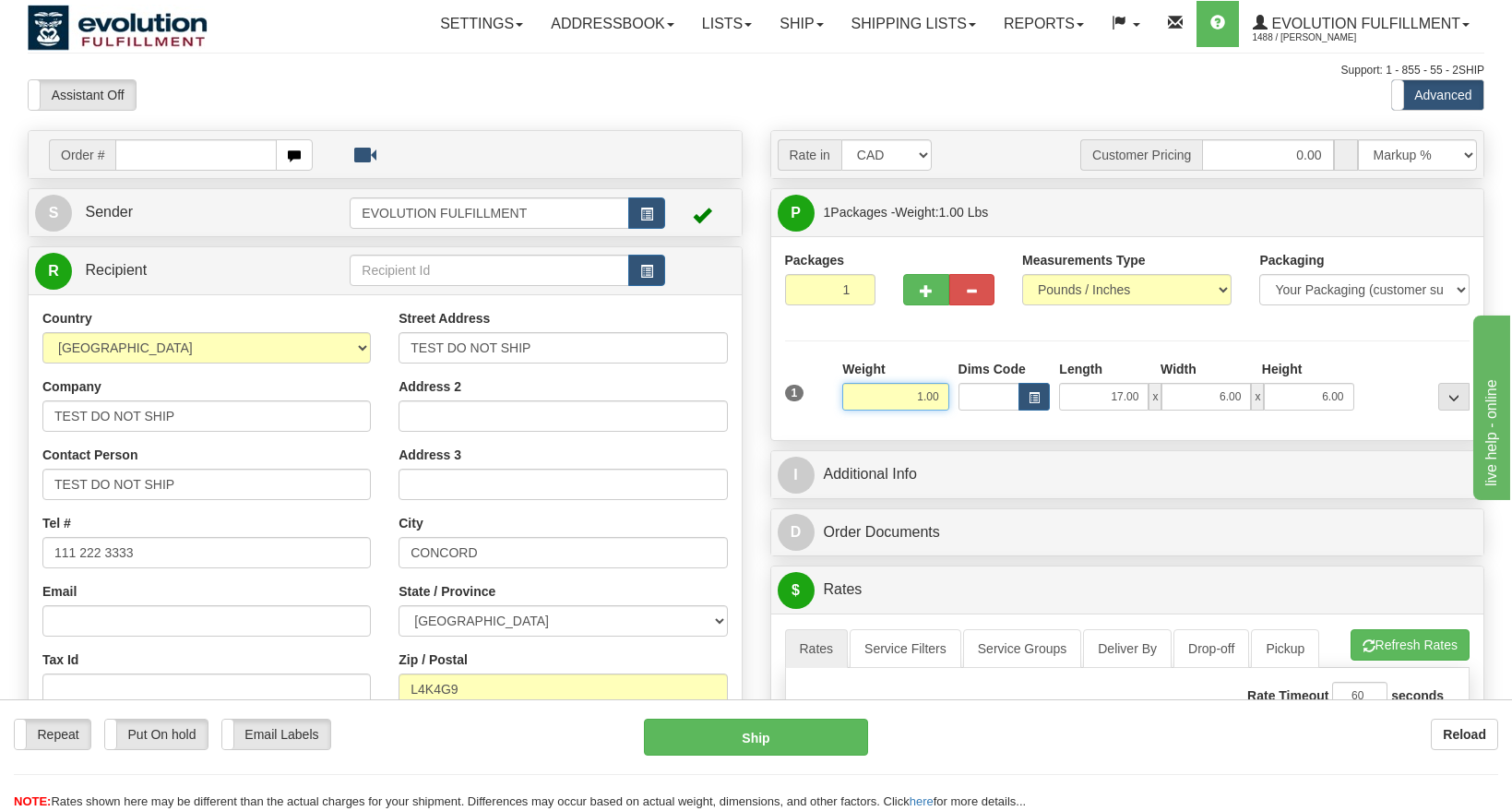 click on "1.00" at bounding box center [895, 397] 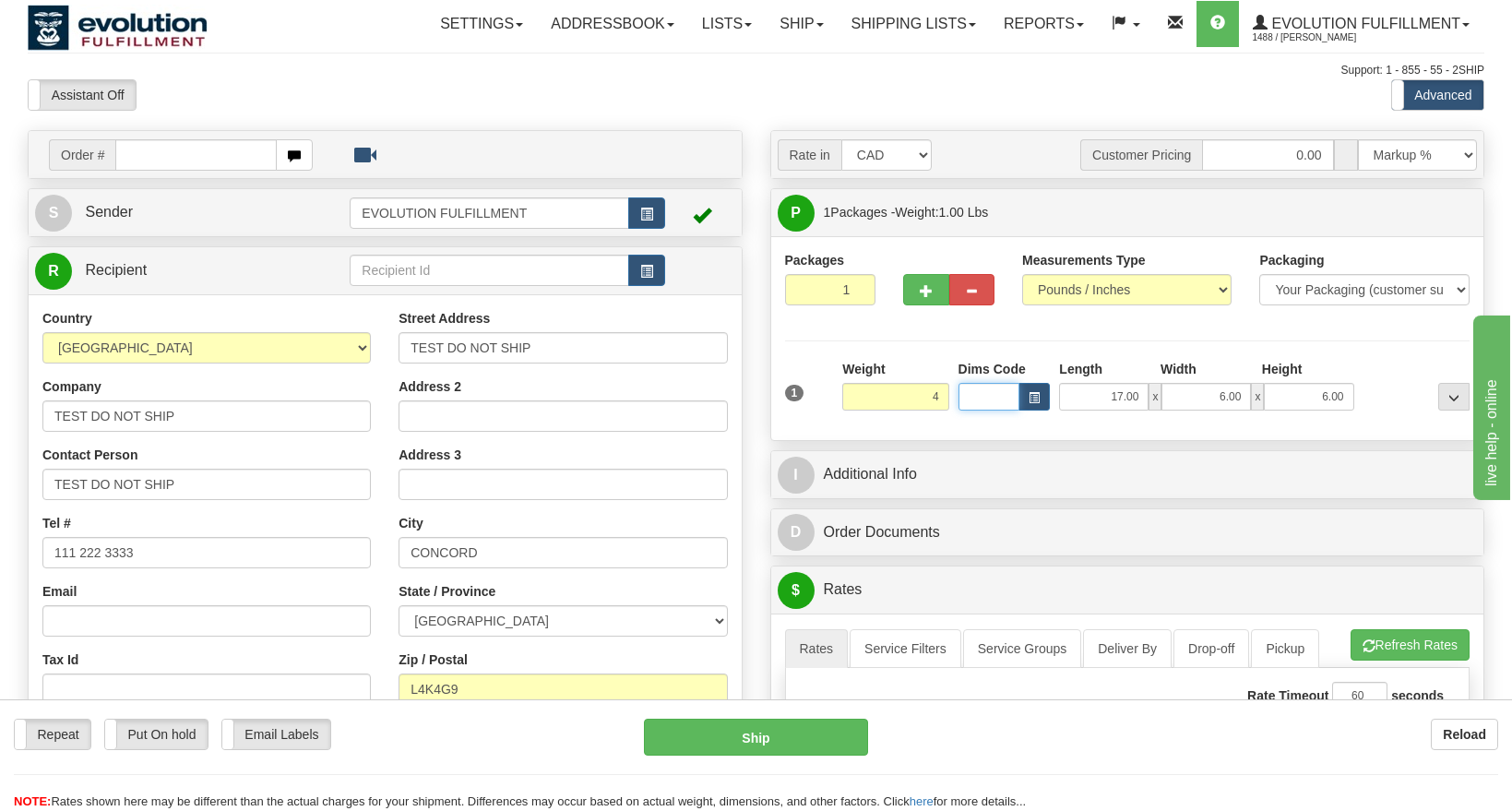 type on "4.00" 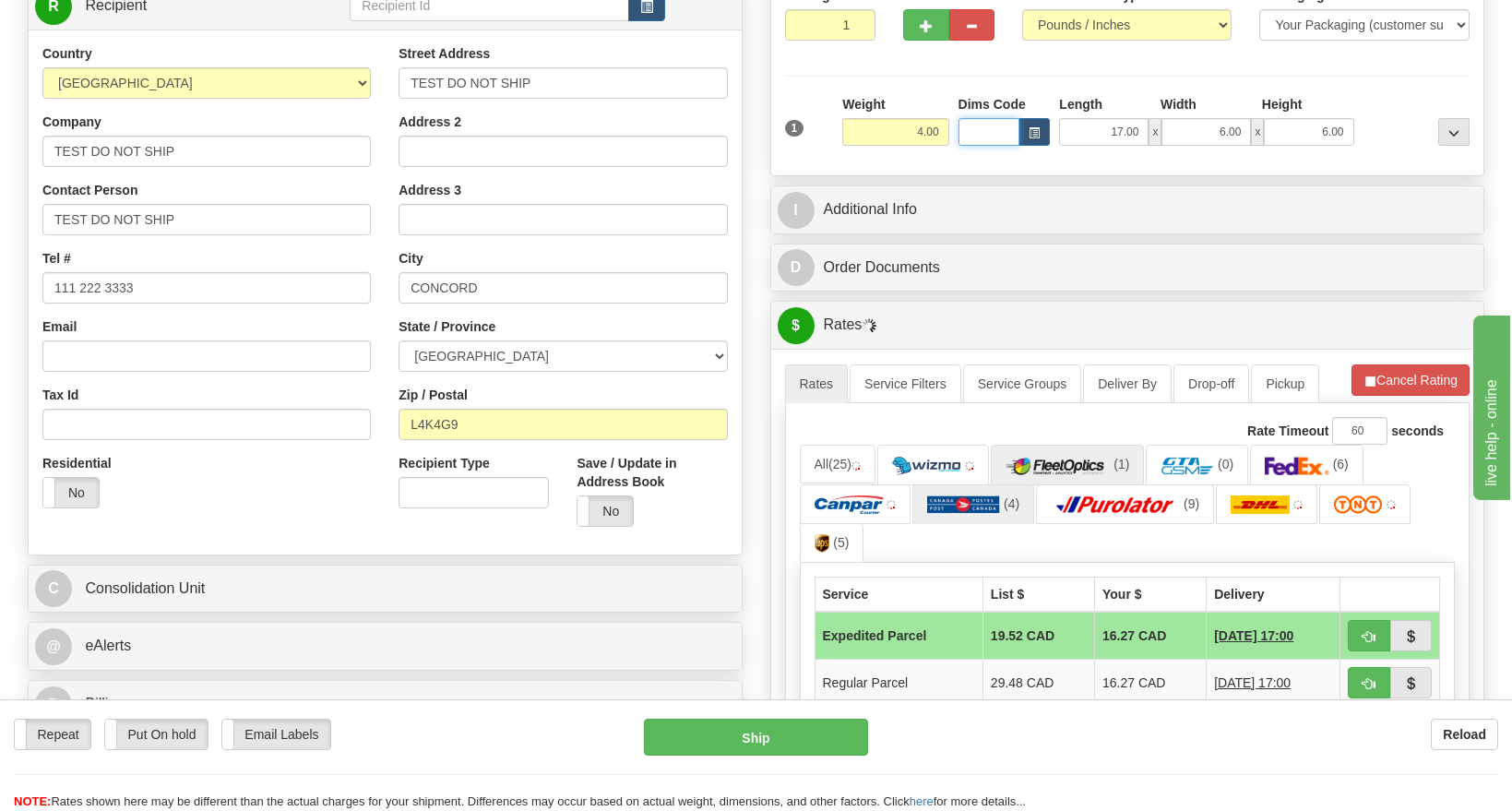 scroll, scrollTop: 277, scrollLeft: 0, axis: vertical 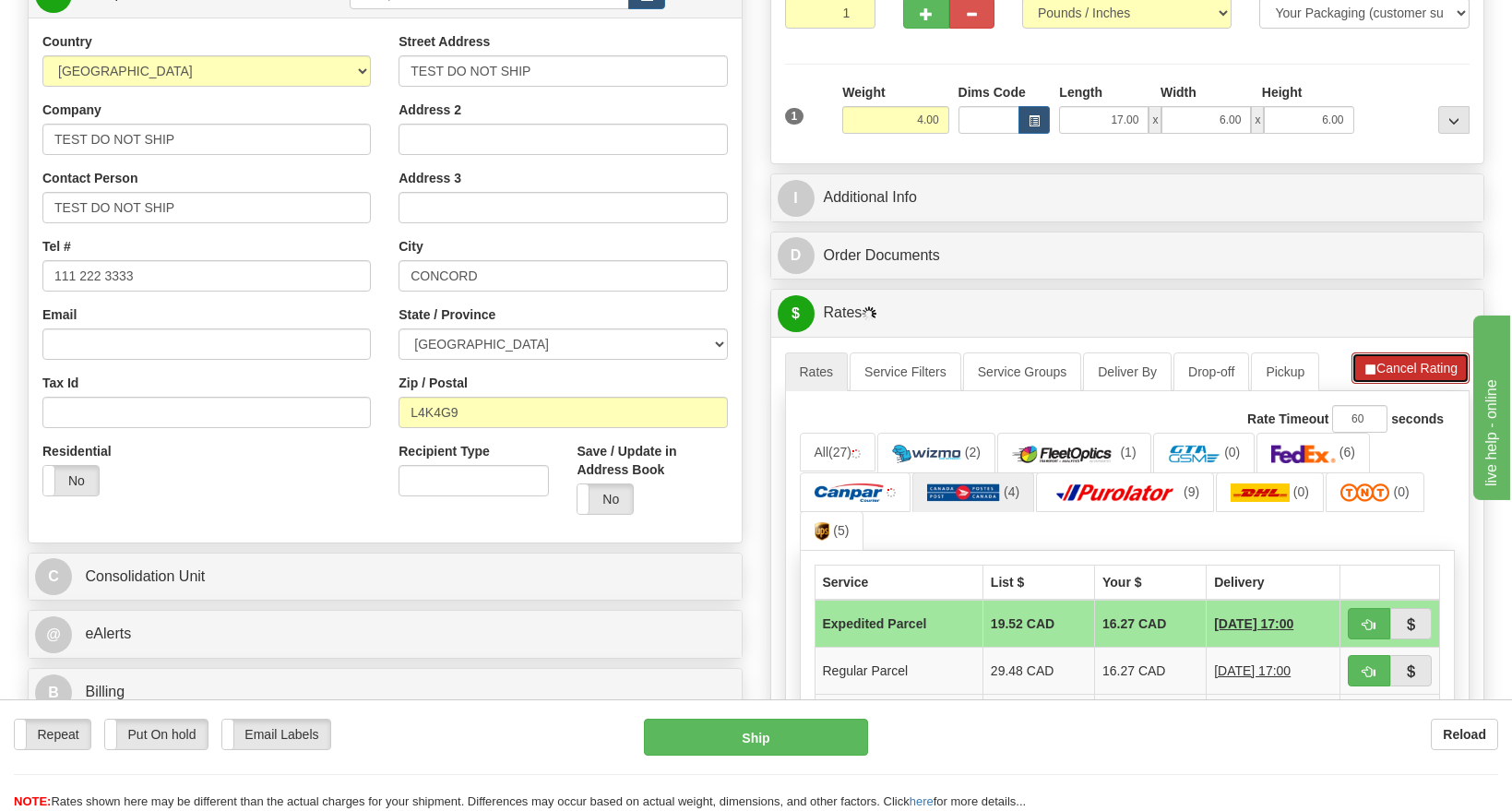 click on "Cancel Rating" at bounding box center (1411, 368) 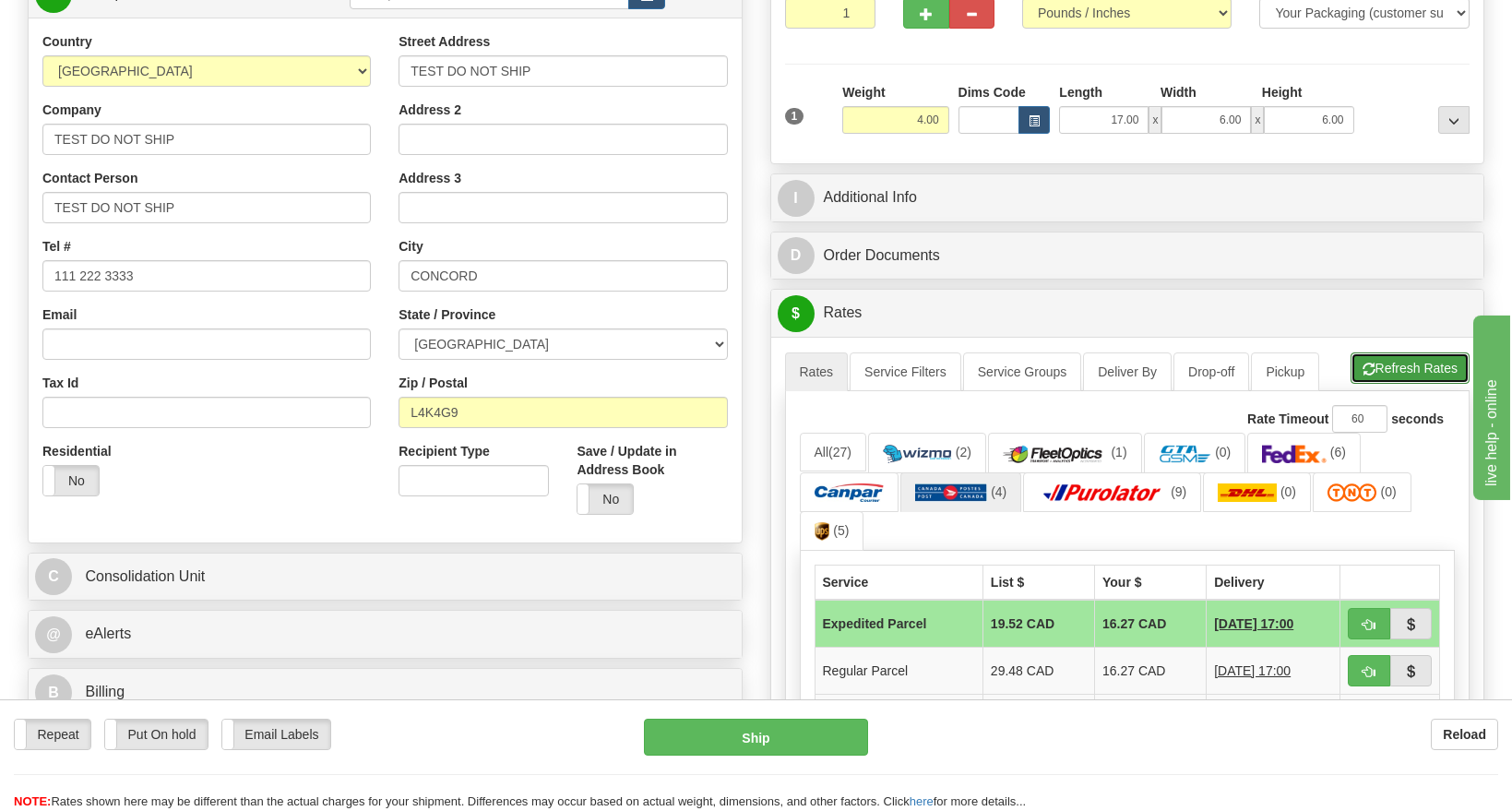 click on "Refresh Rates" at bounding box center [1410, 368] 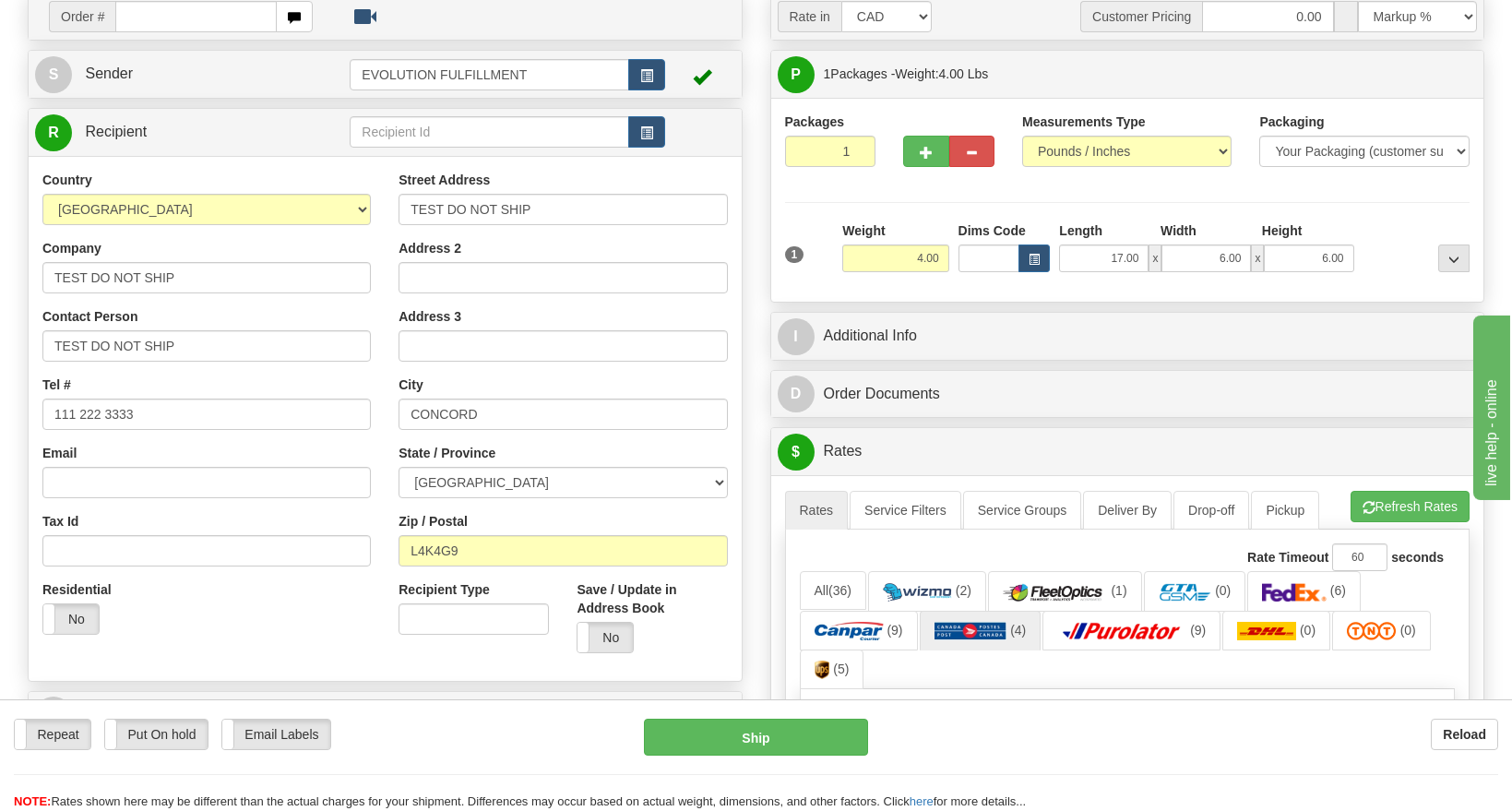 scroll, scrollTop: 277, scrollLeft: 0, axis: vertical 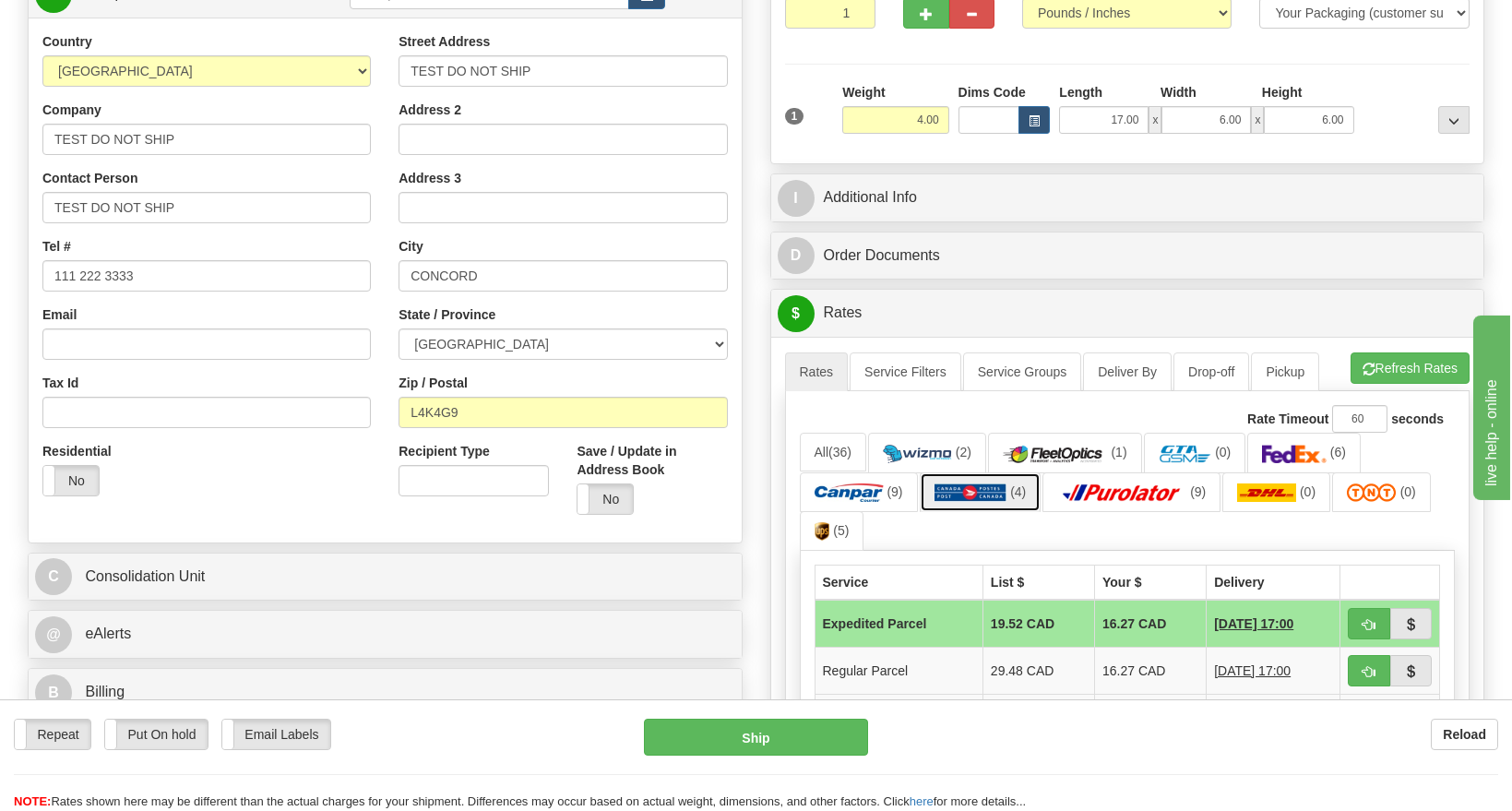 click at bounding box center [970, 493] 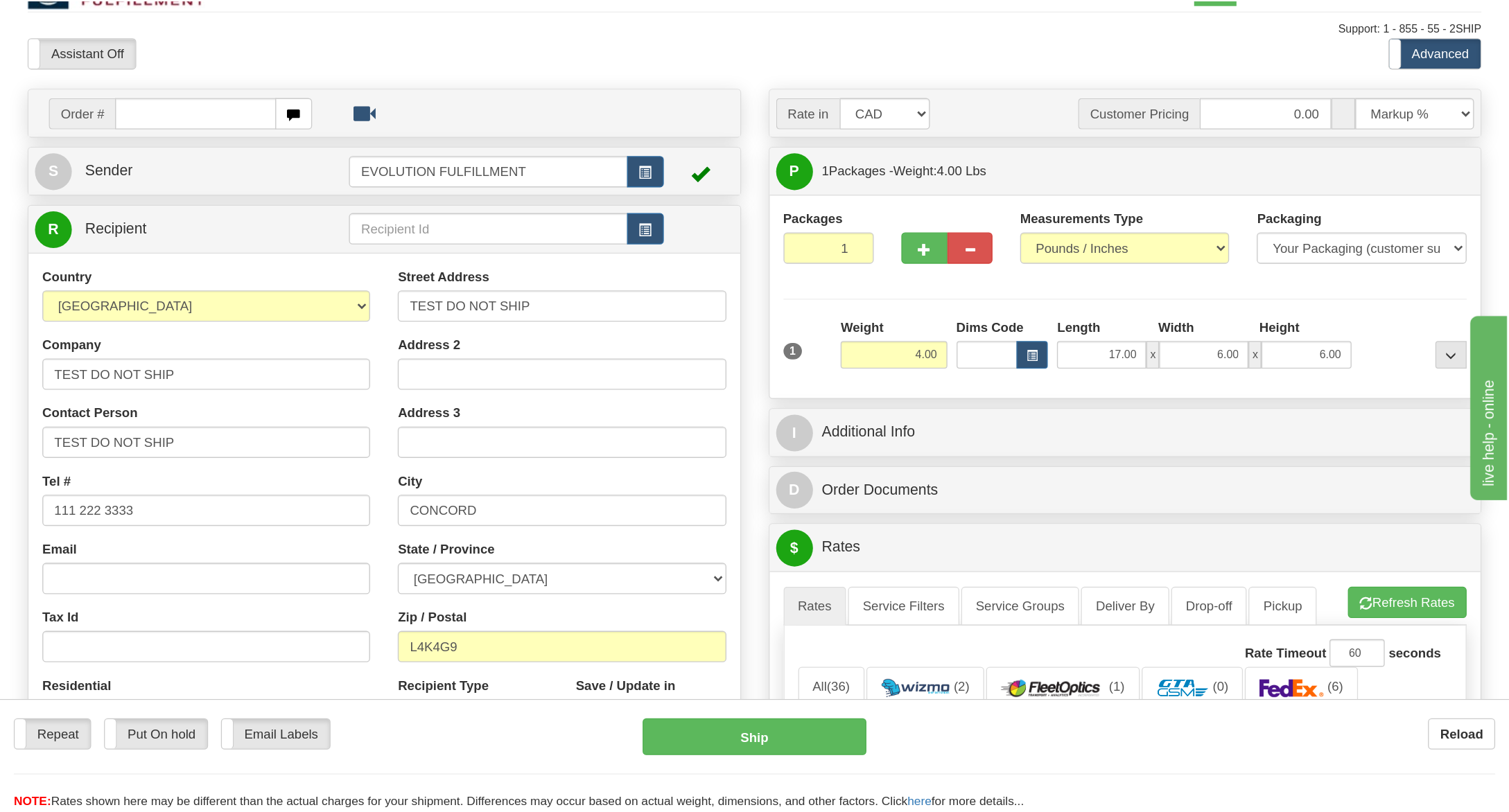 scroll, scrollTop: 0, scrollLeft: 0, axis: both 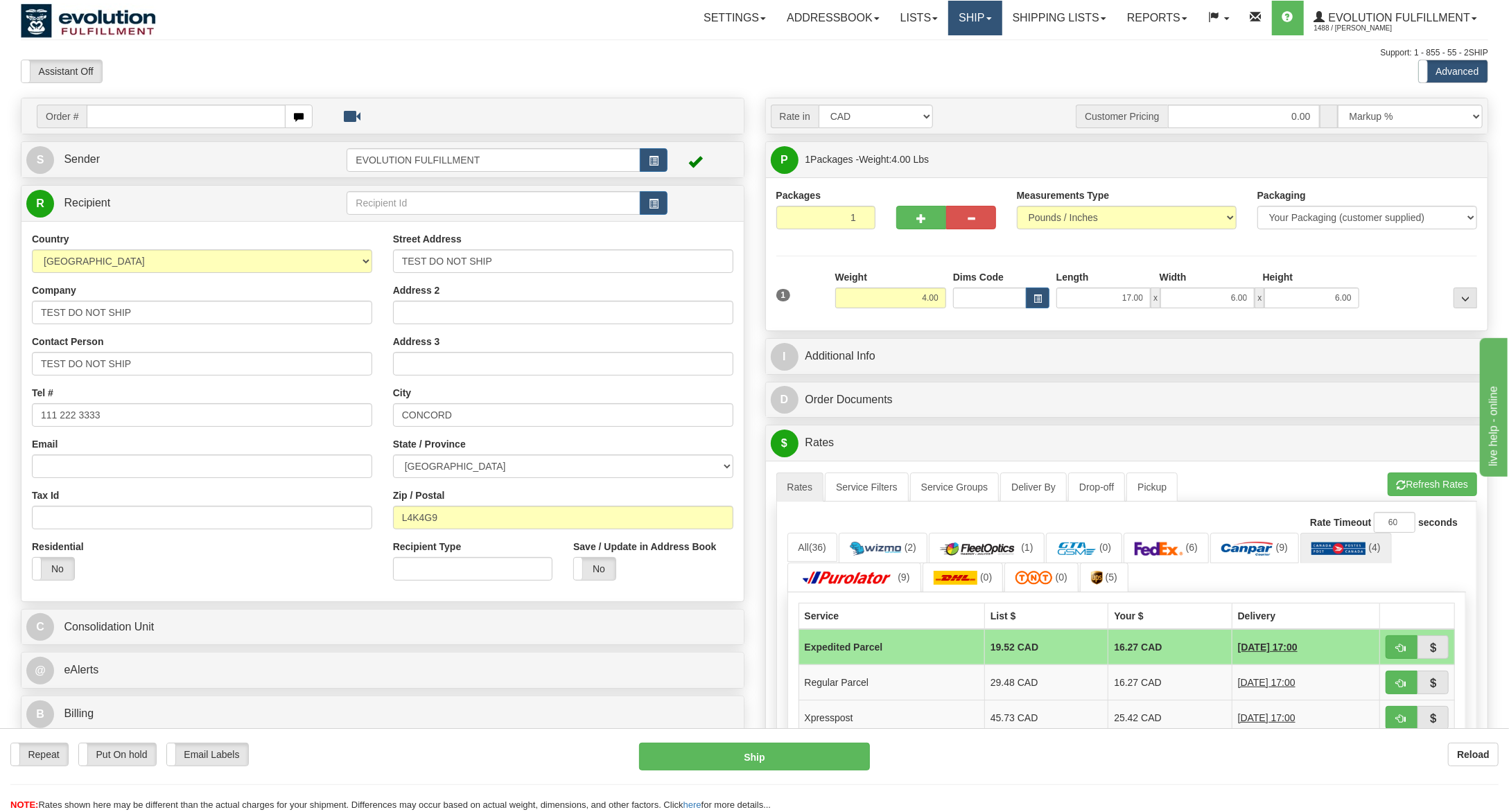 click on "Ship" at bounding box center [975, 18] 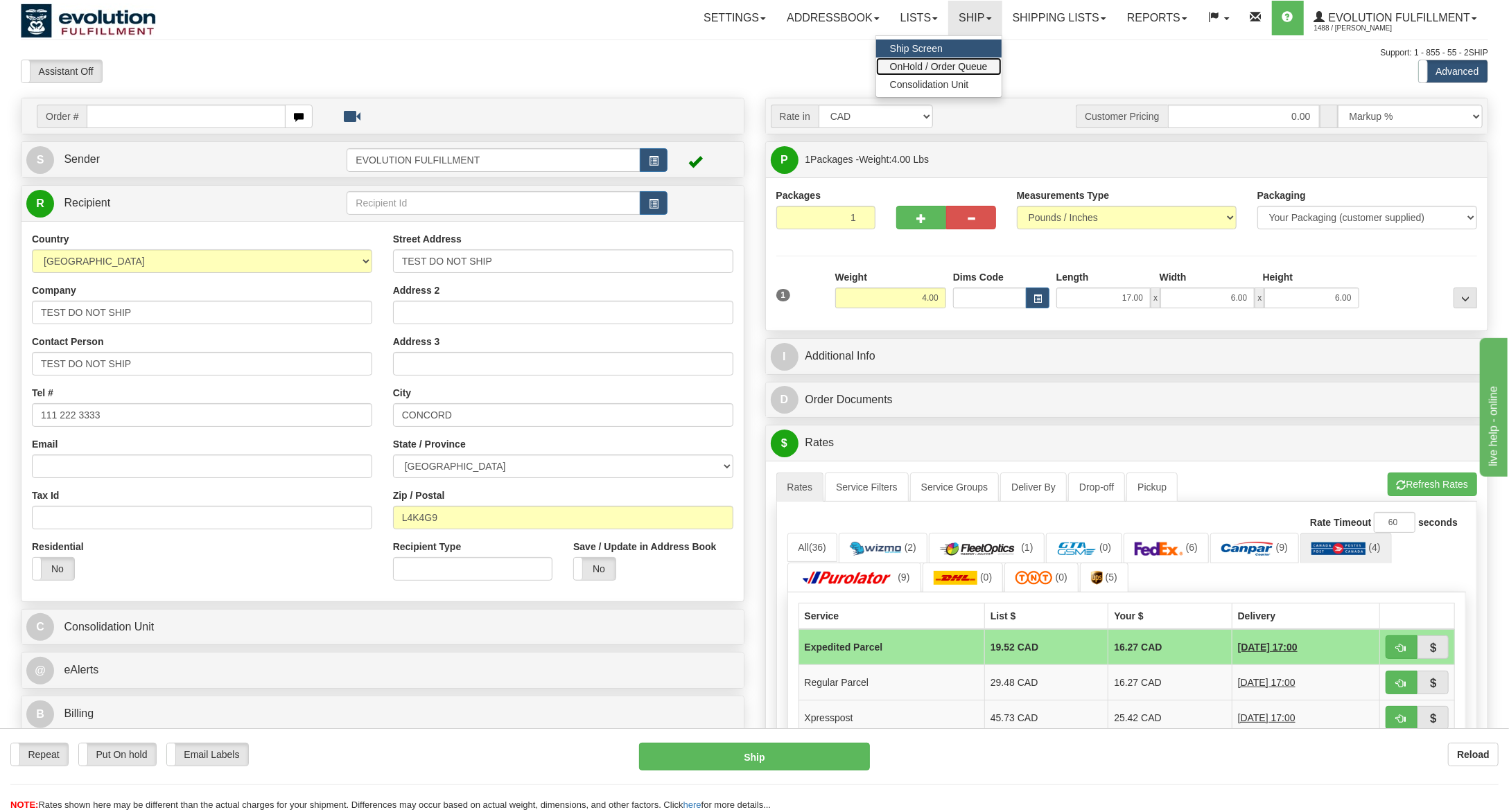 click on "OnHold / Order Queue" at bounding box center (939, 67) 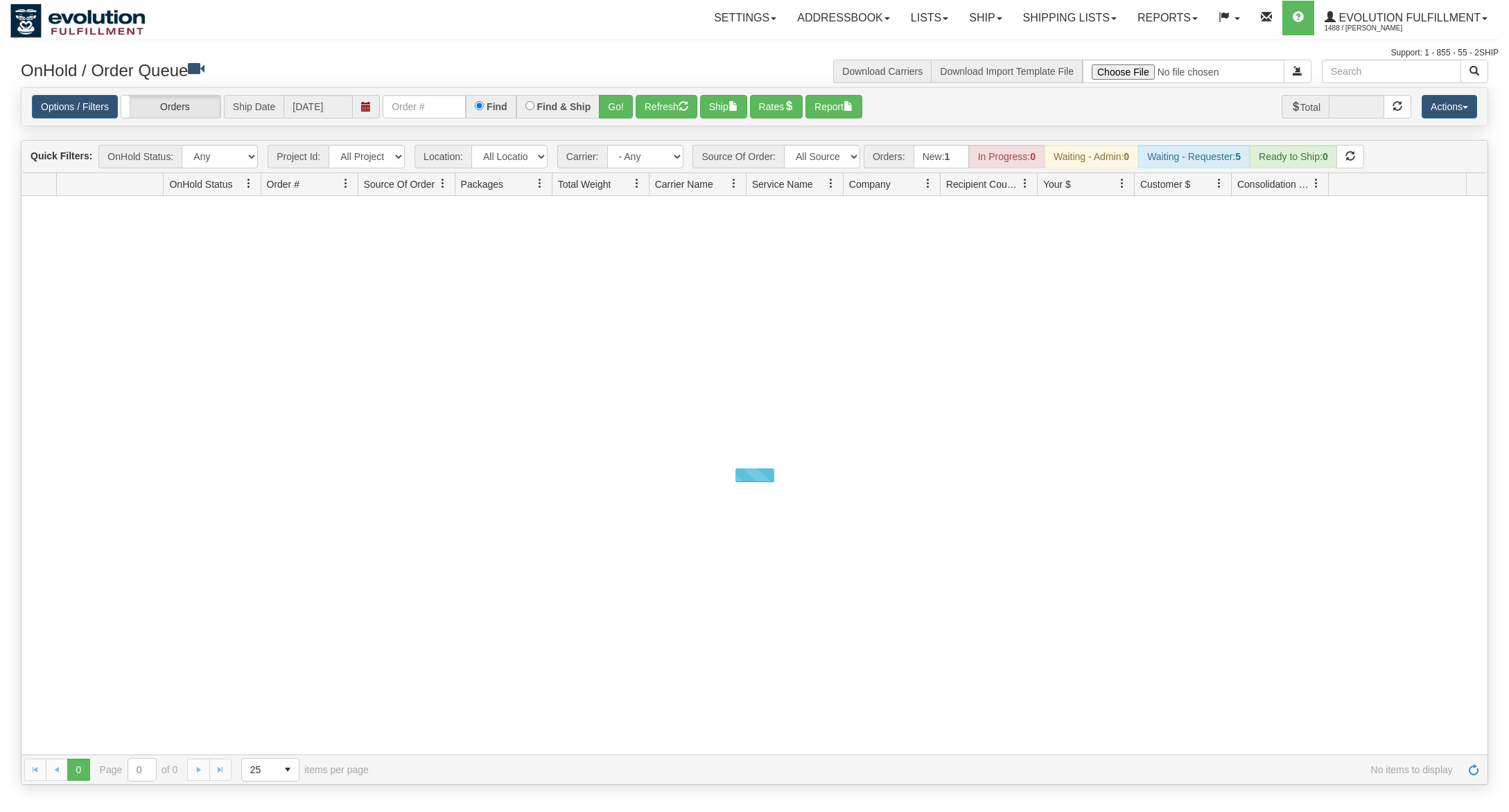 scroll, scrollTop: 0, scrollLeft: 0, axis: both 